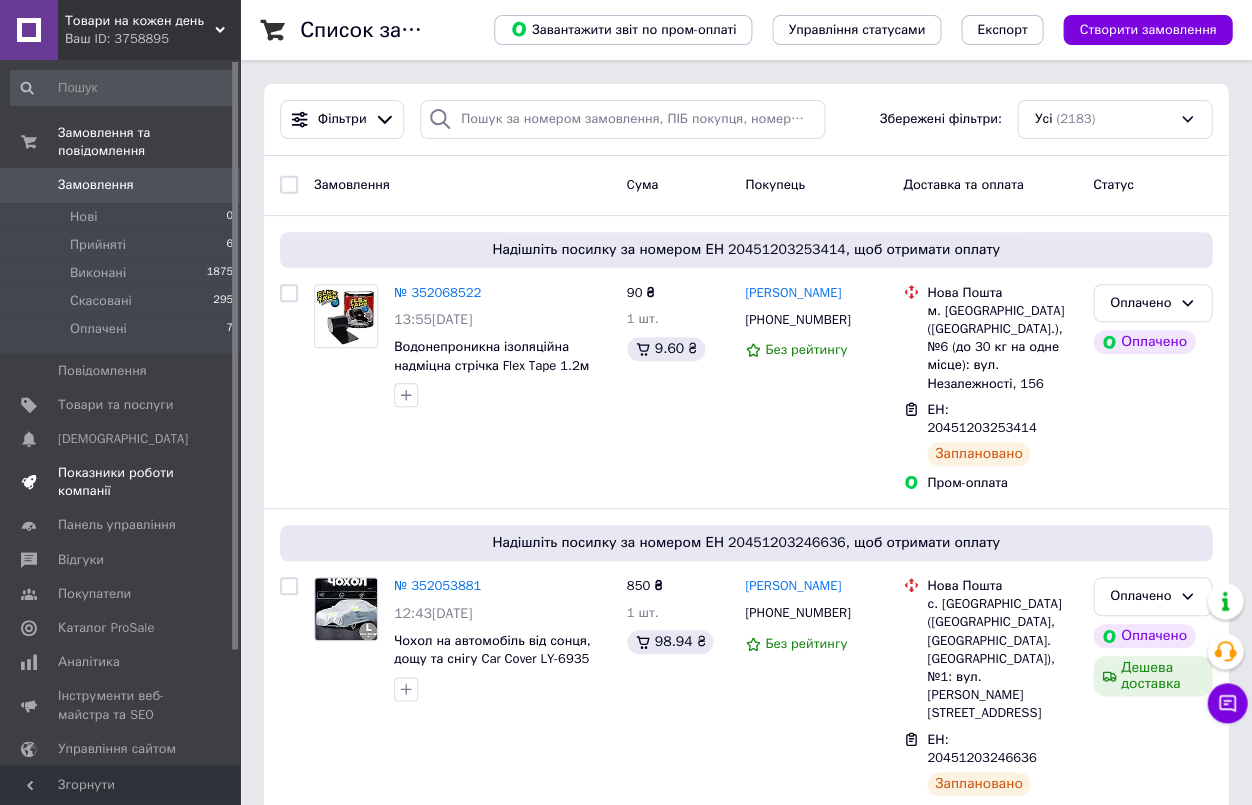 scroll, scrollTop: 0, scrollLeft: 0, axis: both 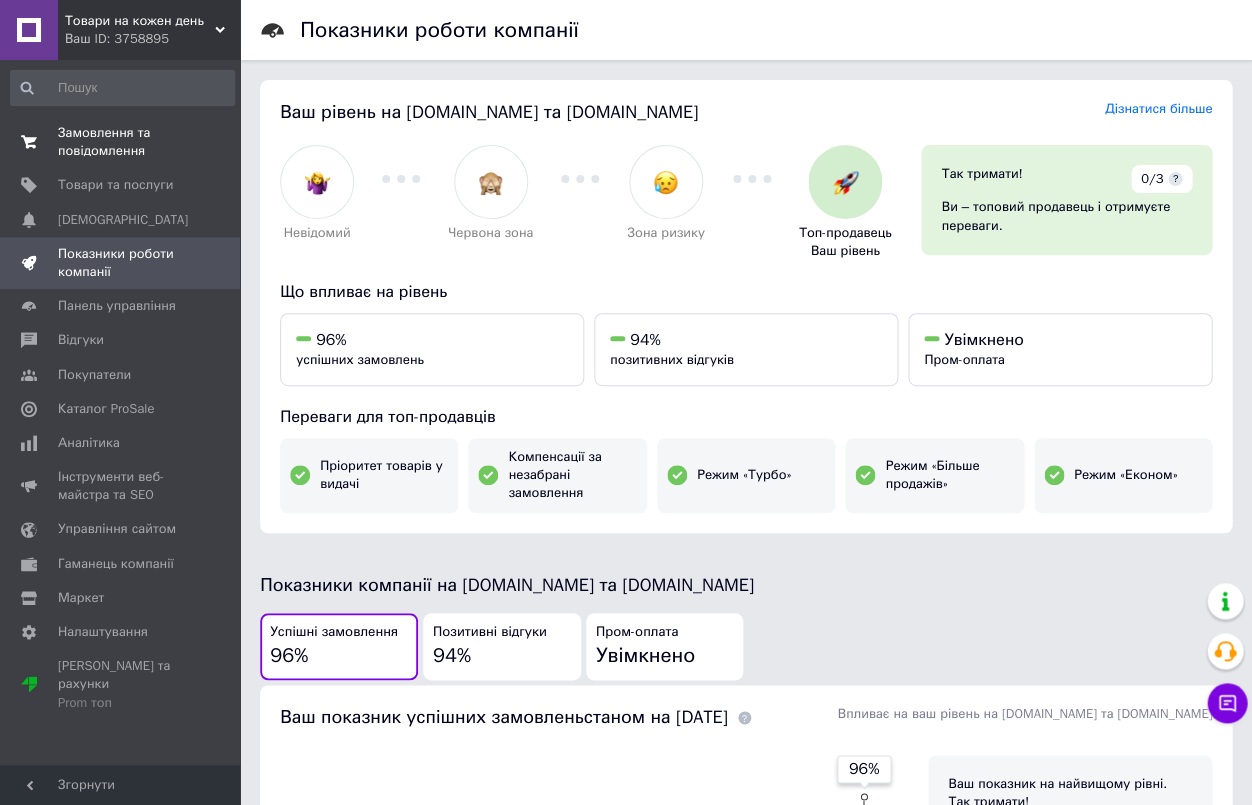 click on "Замовлення та повідомлення" at bounding box center (121, 142) 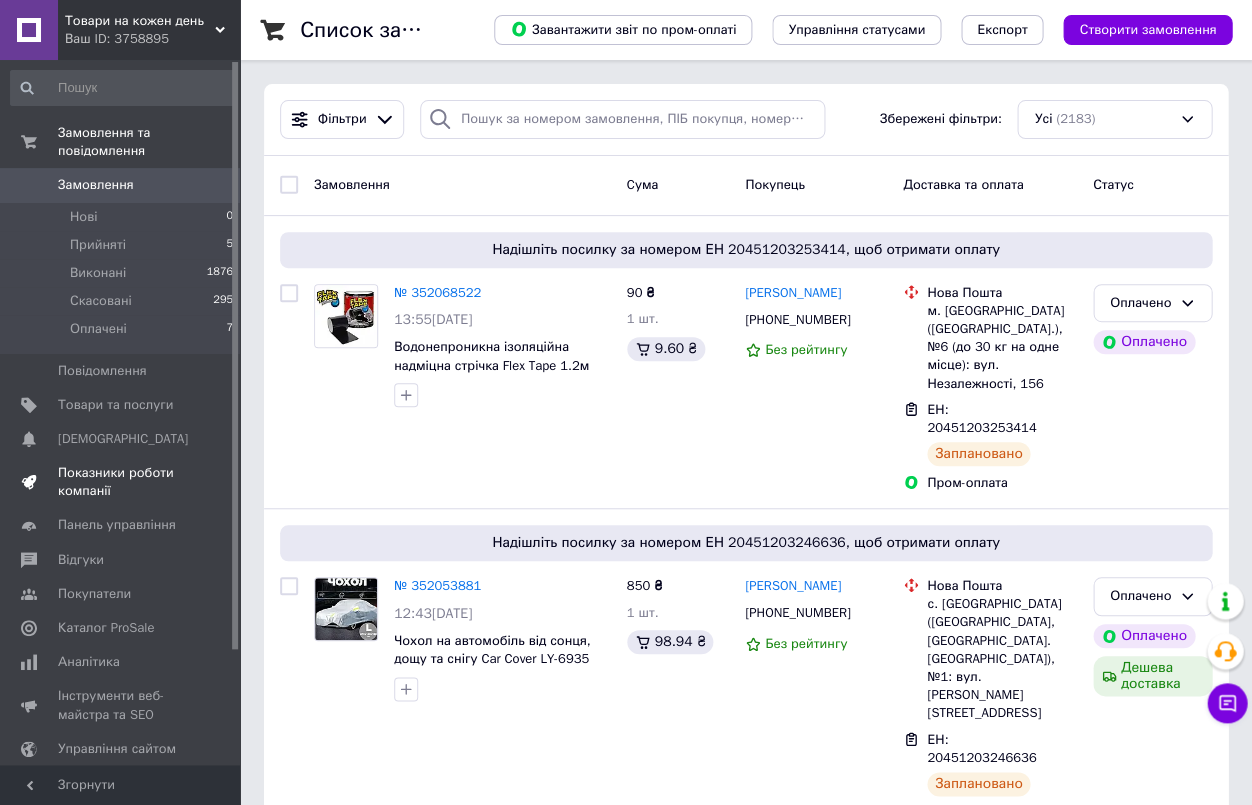 click on "Показники роботи компанії" at bounding box center [121, 482] 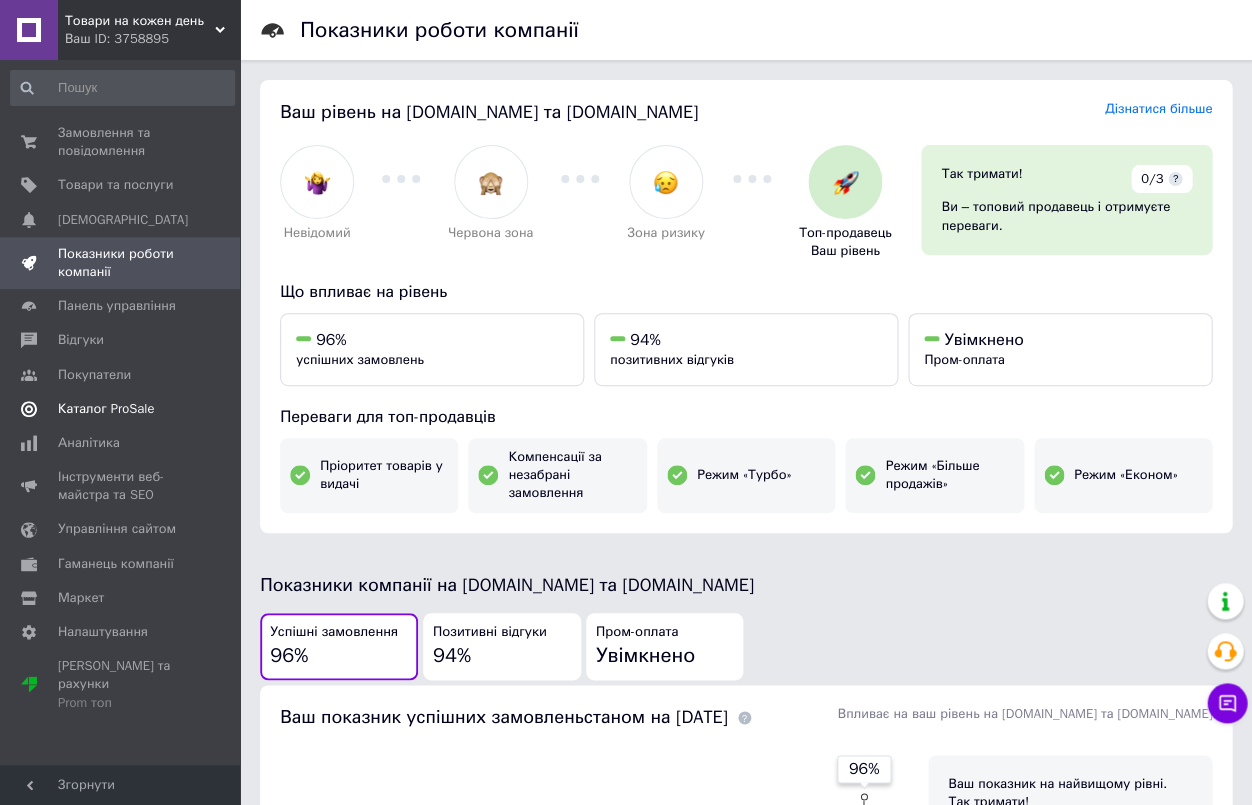 click on "Каталог ProSale" at bounding box center [106, 409] 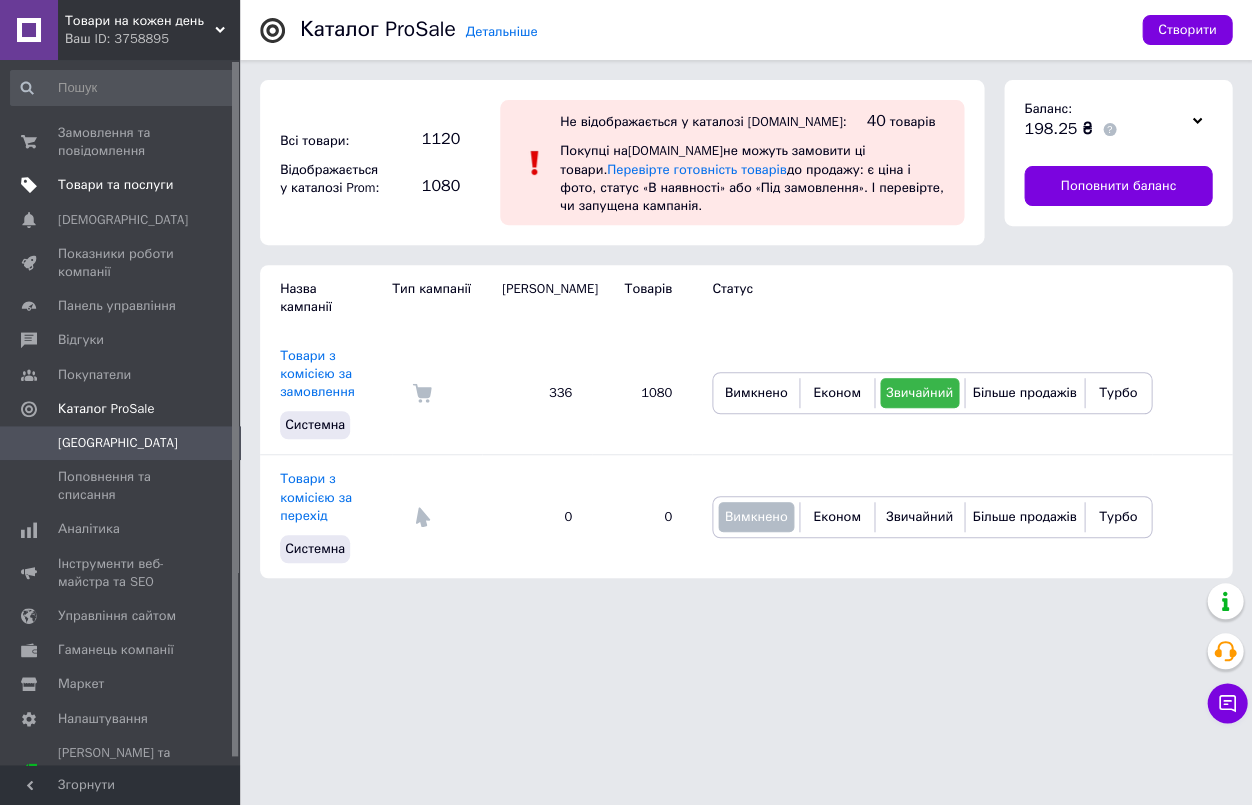 click on "Товари та послуги" at bounding box center (115, 185) 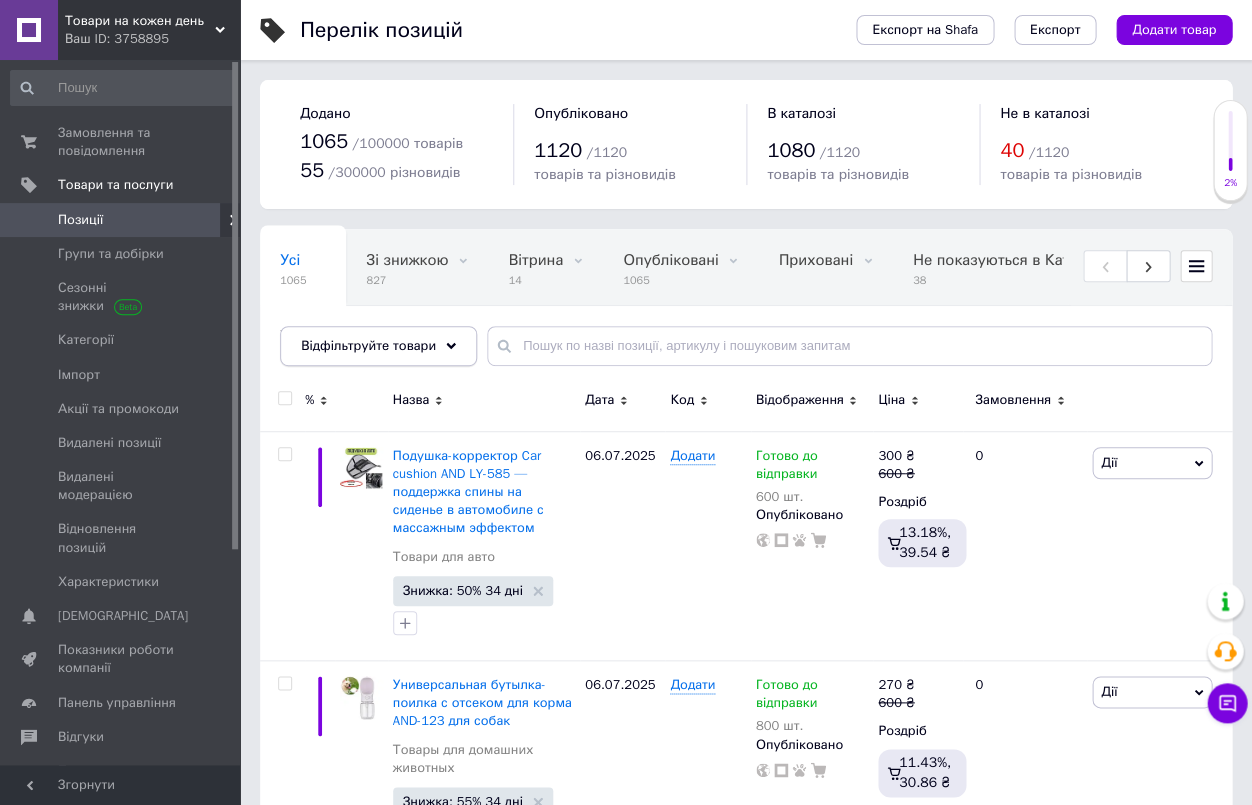 click on "Відфільтруйте товари" at bounding box center [368, 345] 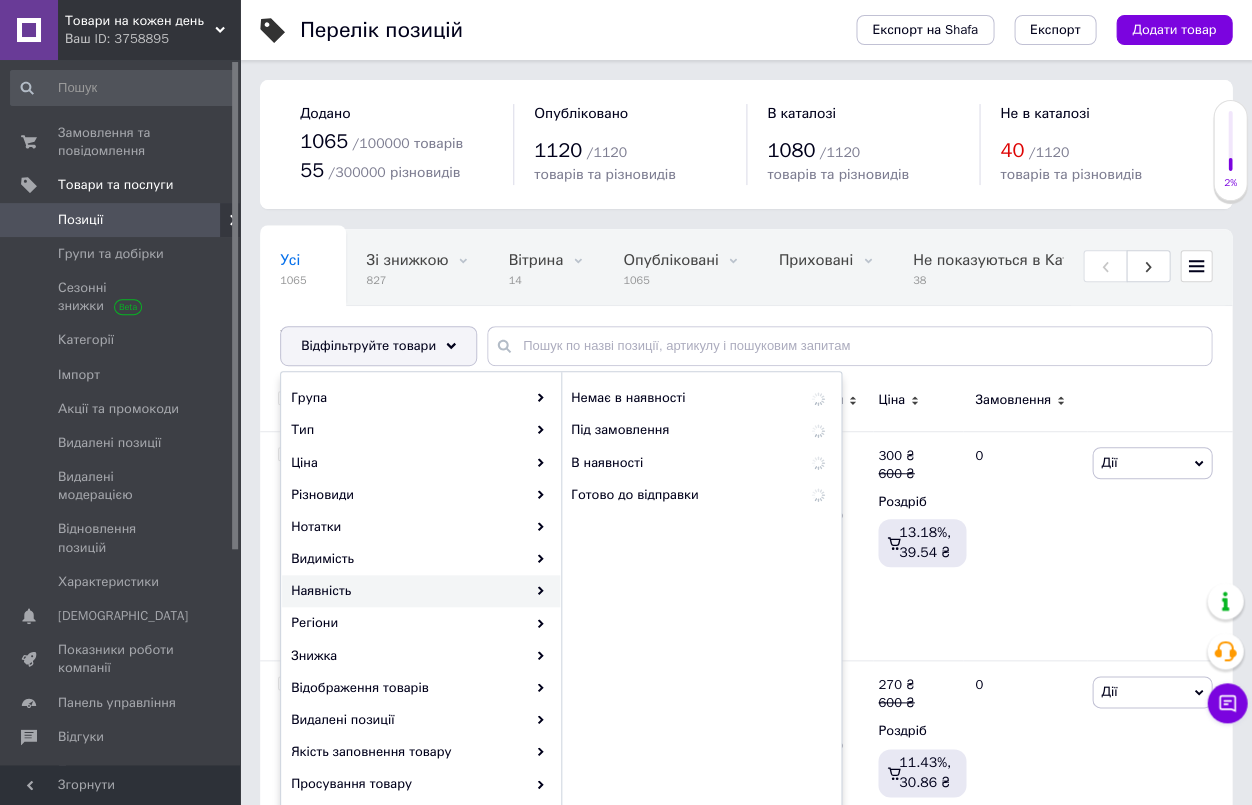 click on "Наявність" at bounding box center [421, 591] 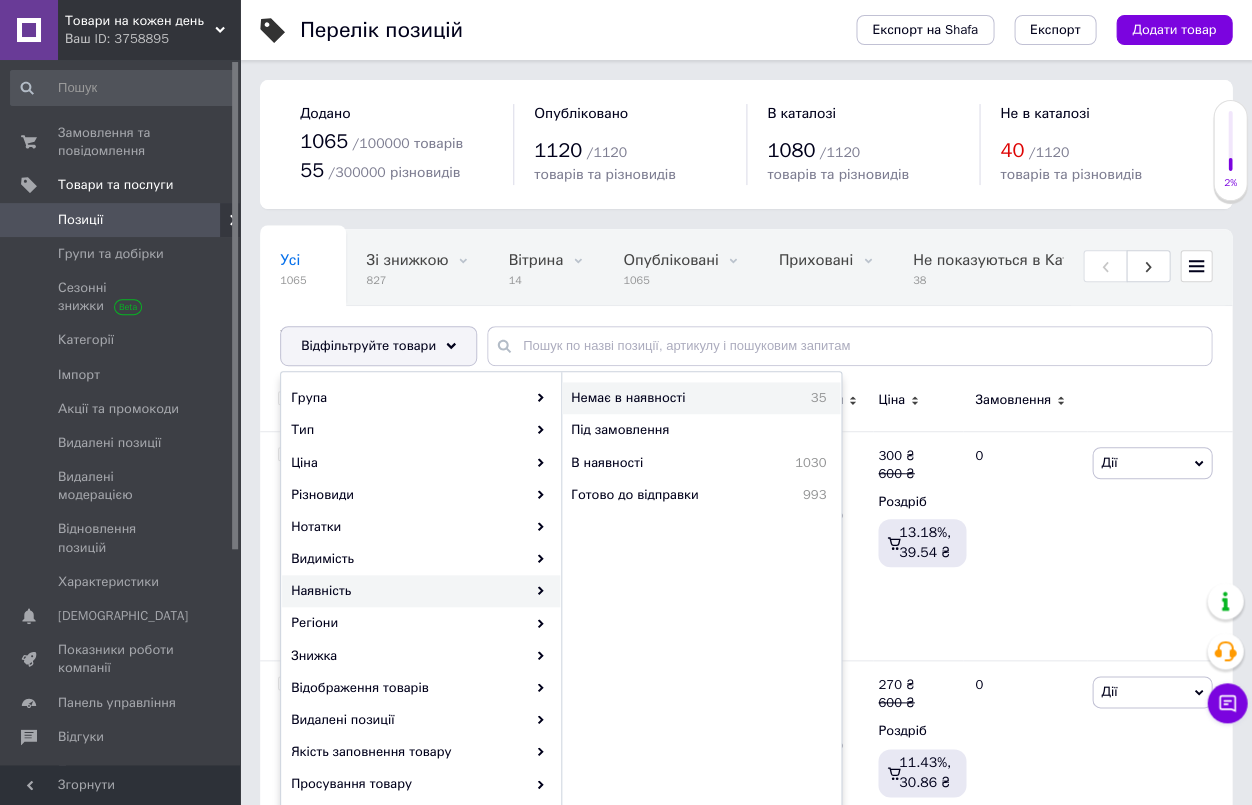 click on "Немає в наявності  35" at bounding box center (701, 398) 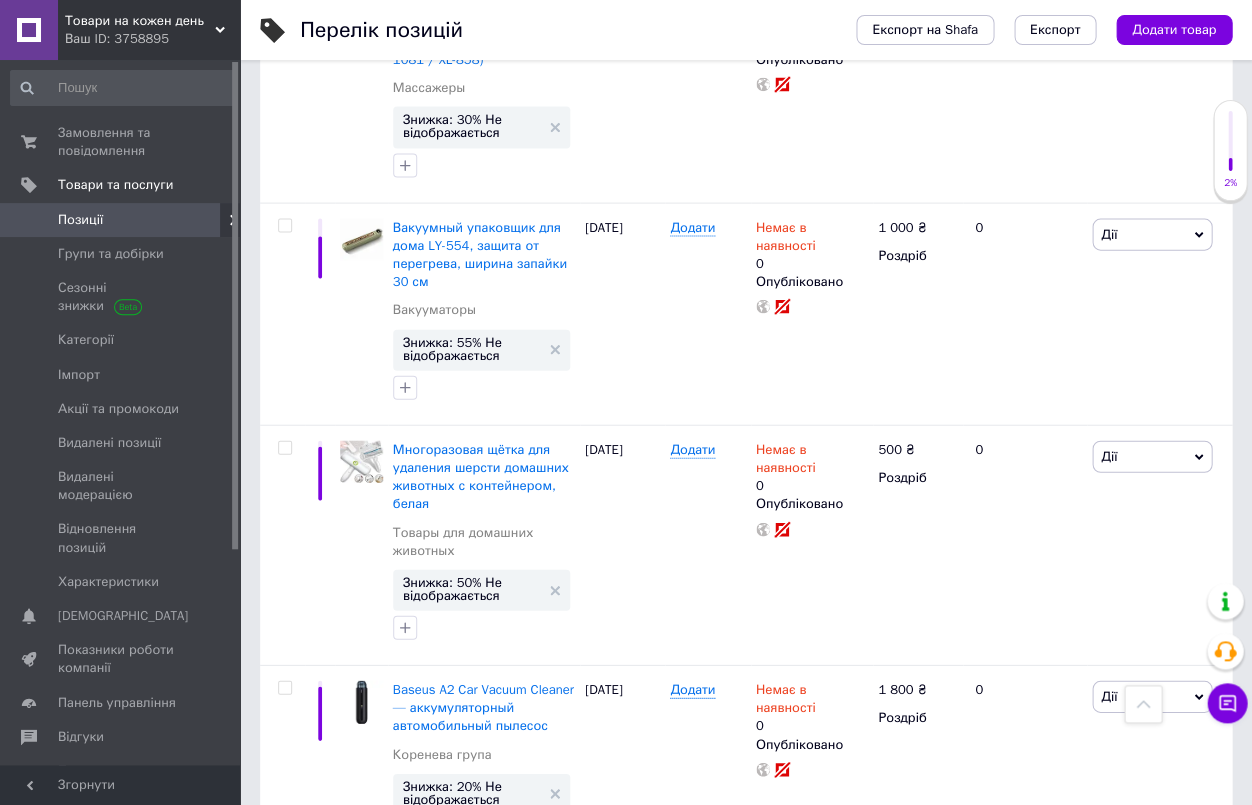 scroll, scrollTop: 877, scrollLeft: 0, axis: vertical 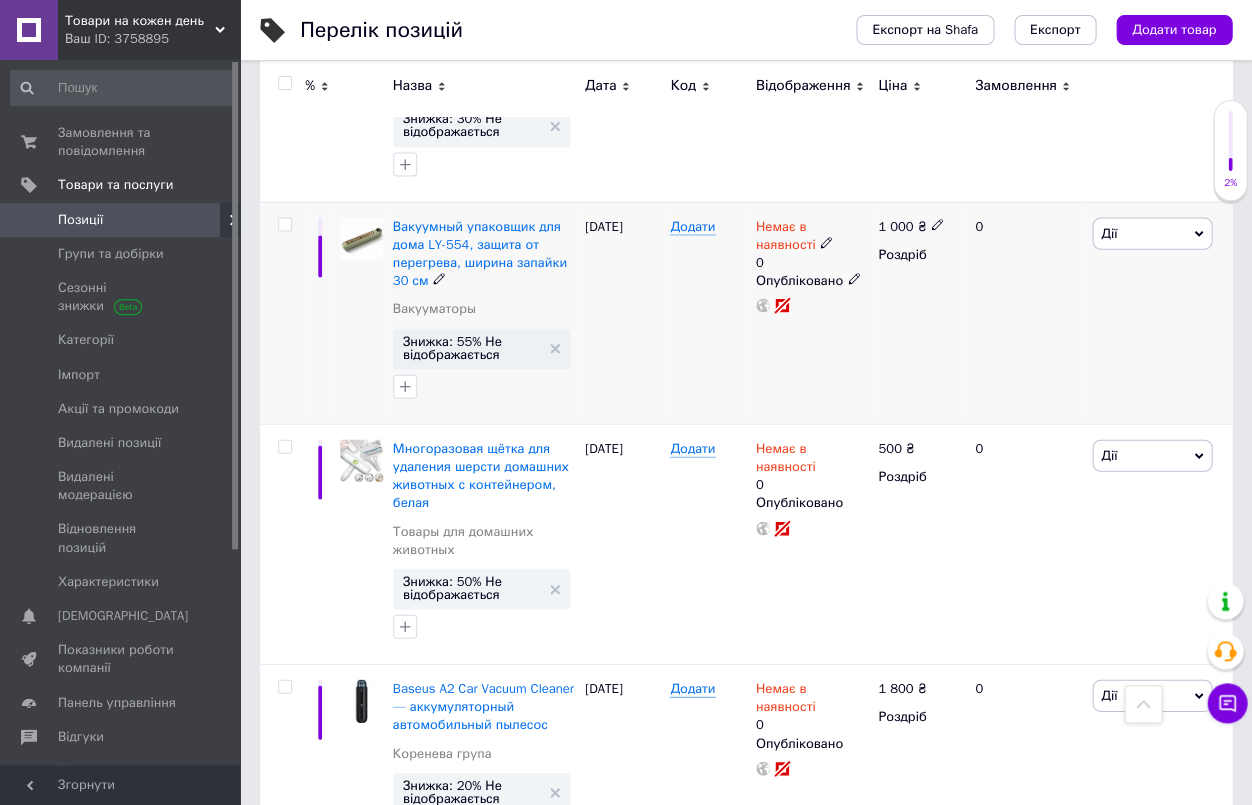 click 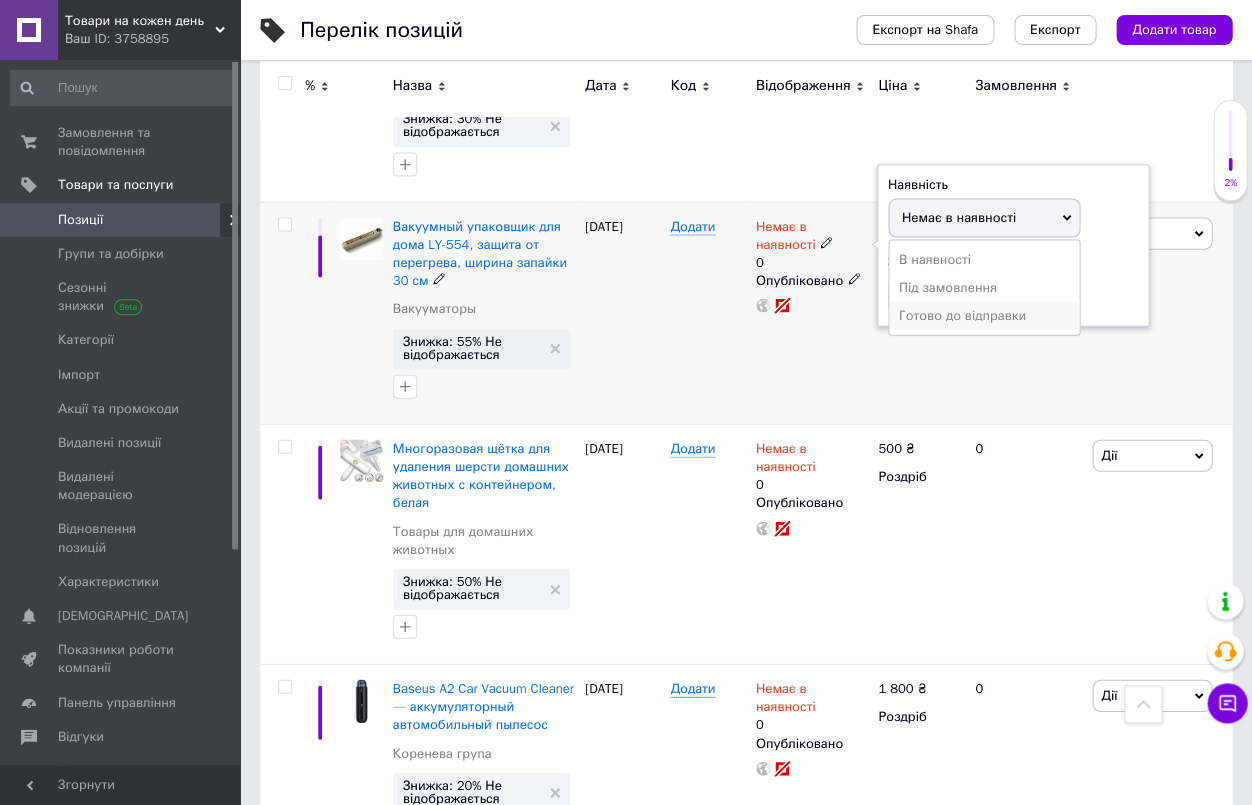 click on "Готово до відправки" at bounding box center [984, 315] 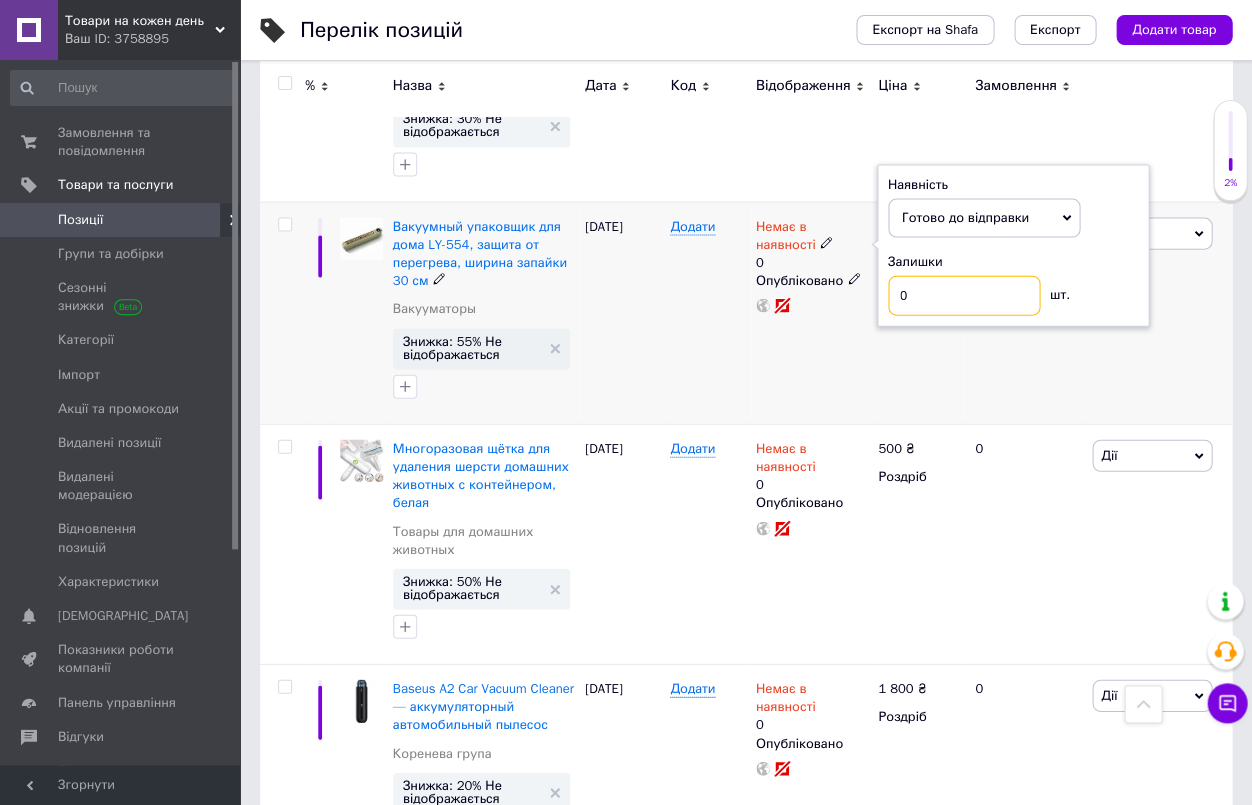click on "0" at bounding box center (964, 295) 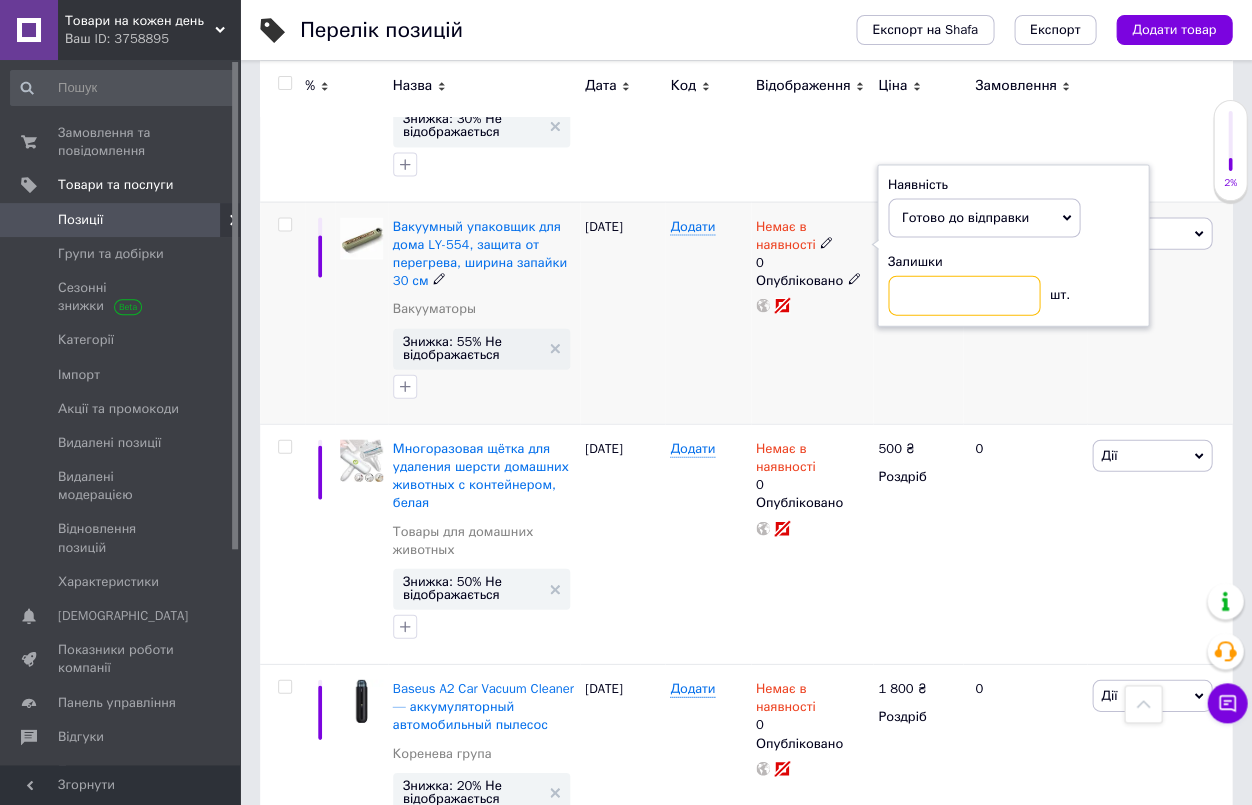 type on "1" 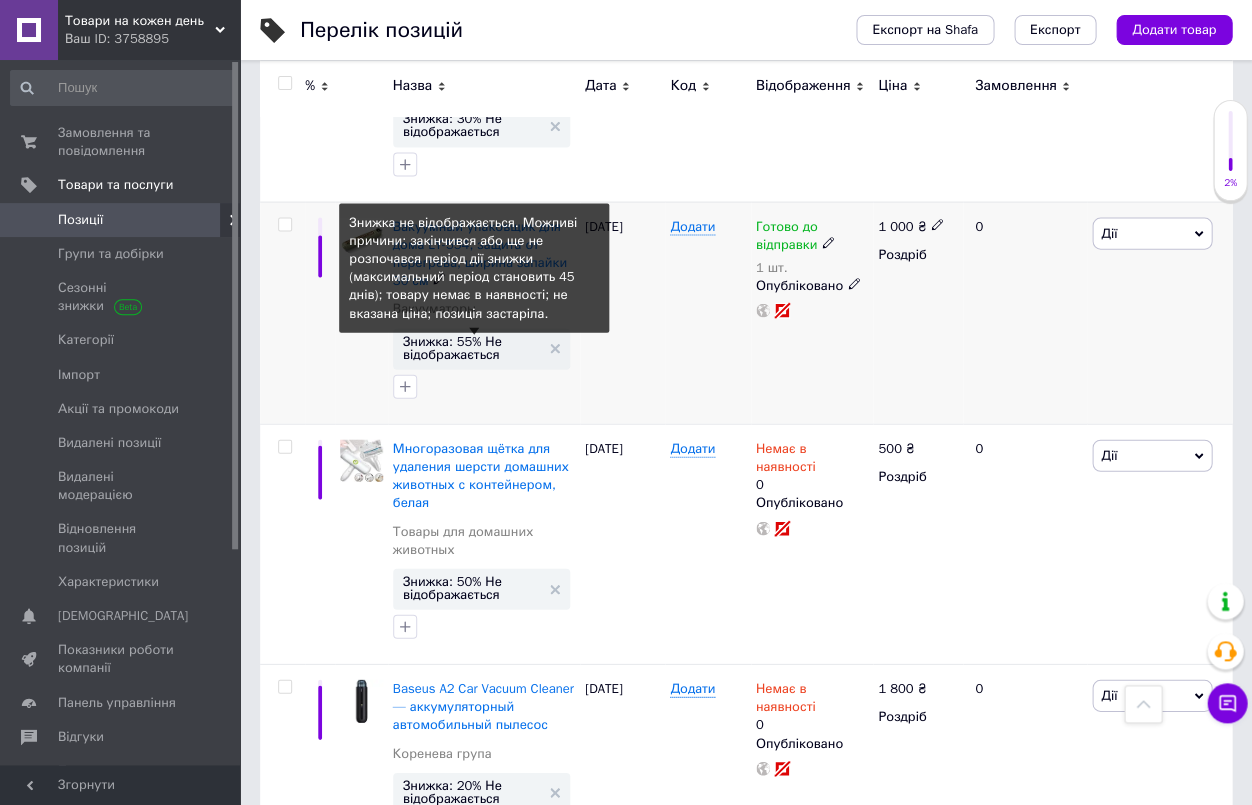 click on "Знижка: 55% Не відображається" at bounding box center (471, 347) 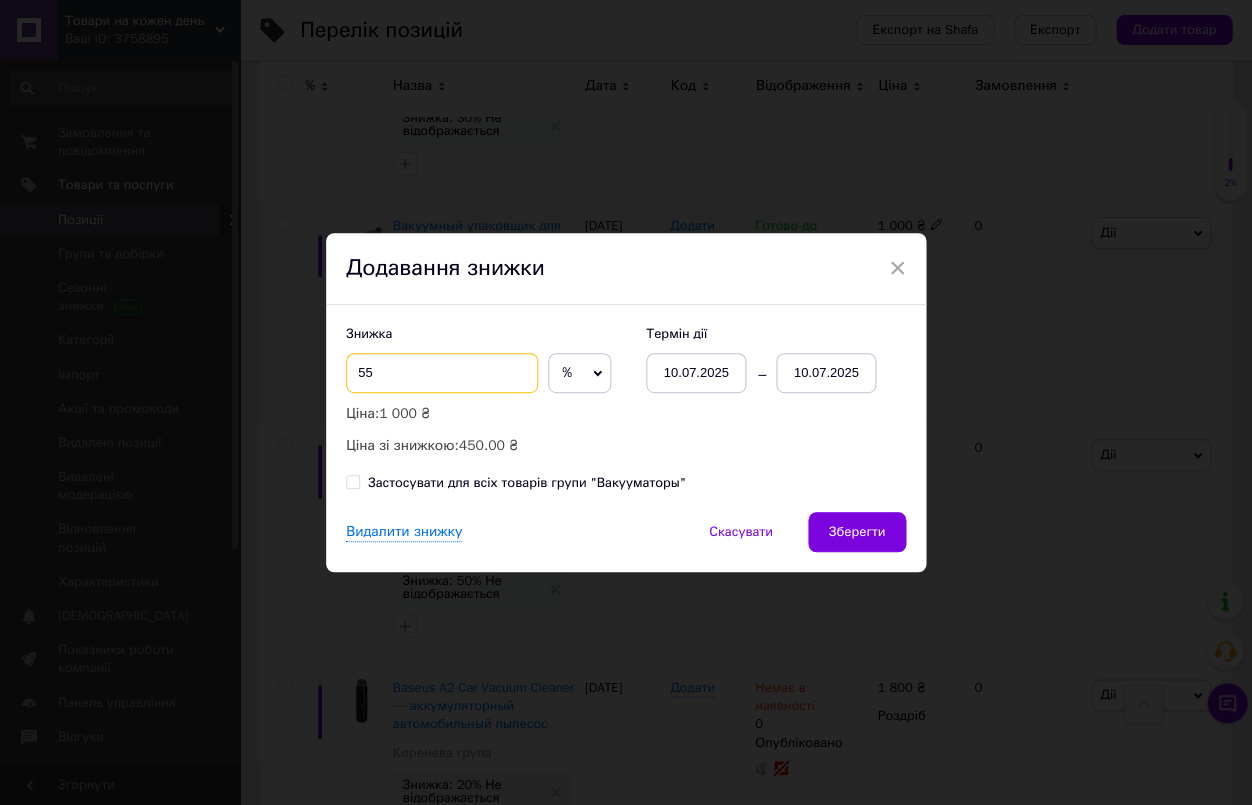 click on "55" at bounding box center [442, 373] 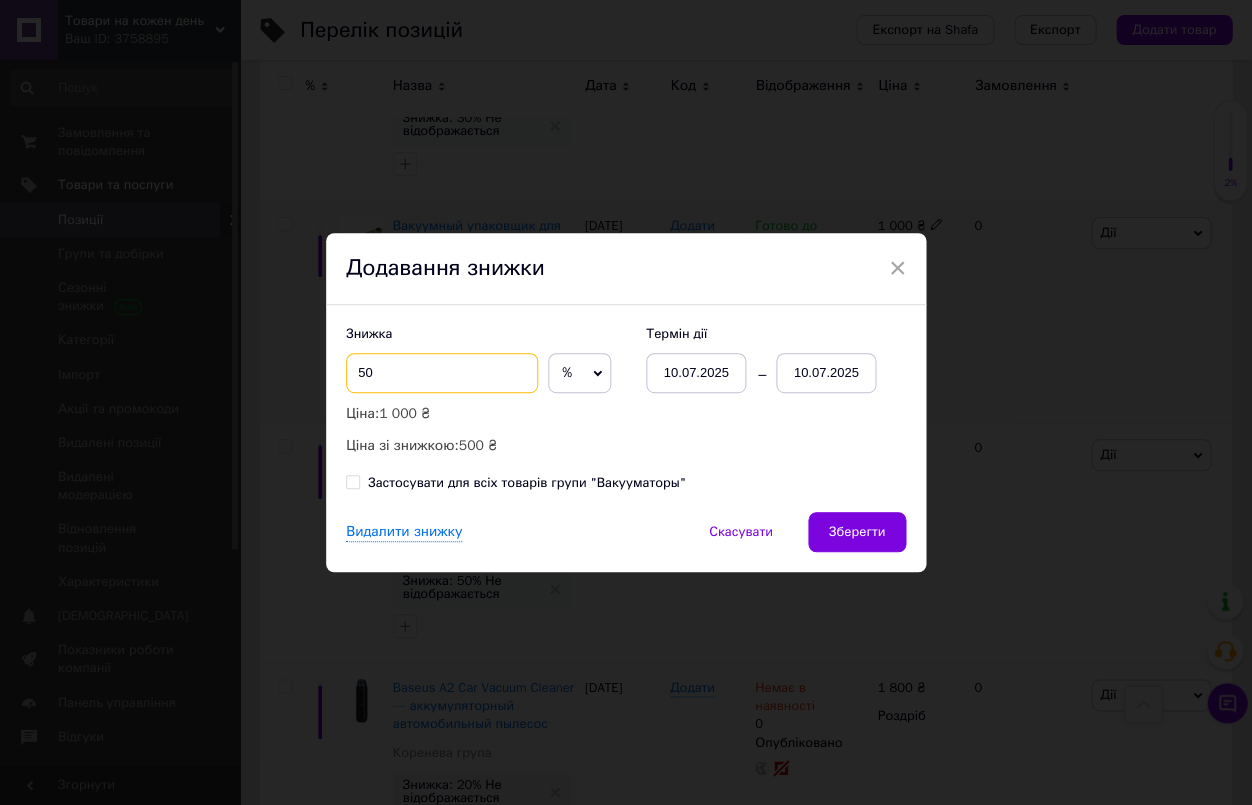 type on "50" 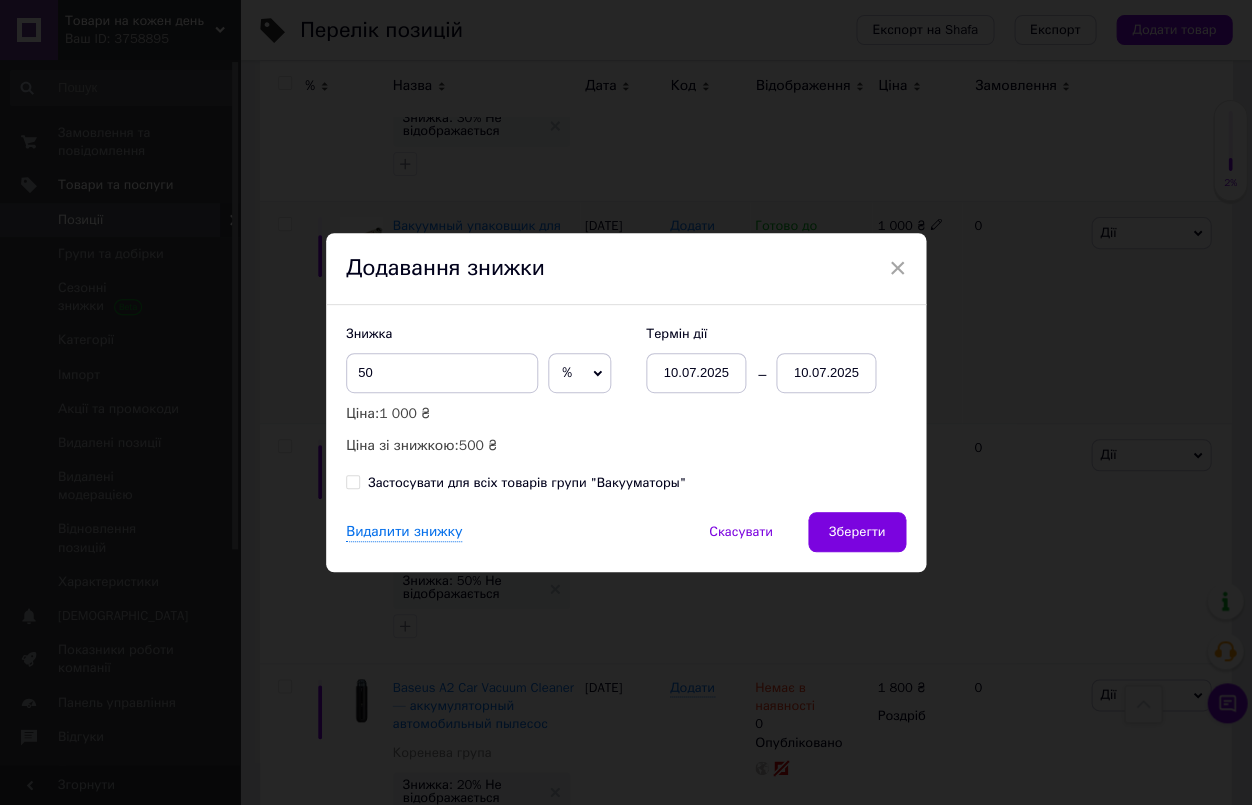 click on "10.07.2025" at bounding box center [826, 373] 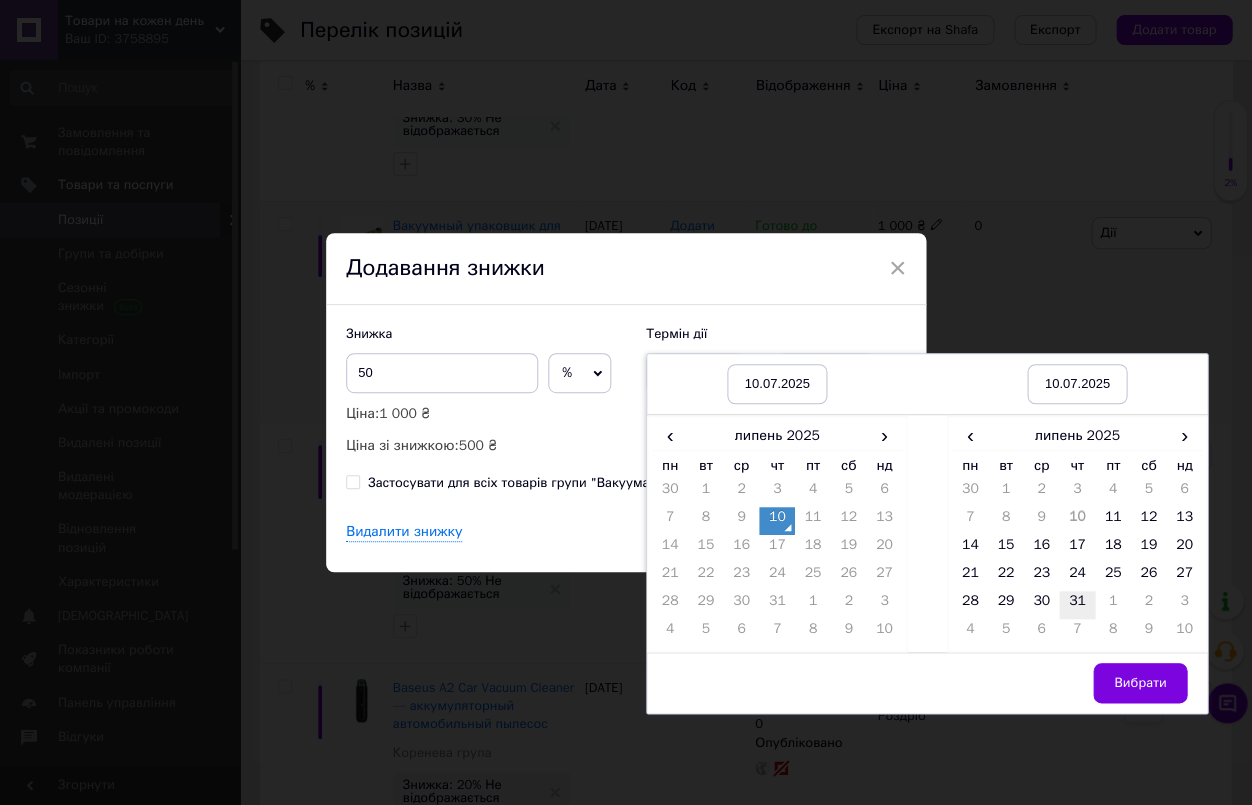 click on "31" at bounding box center (1077, 605) 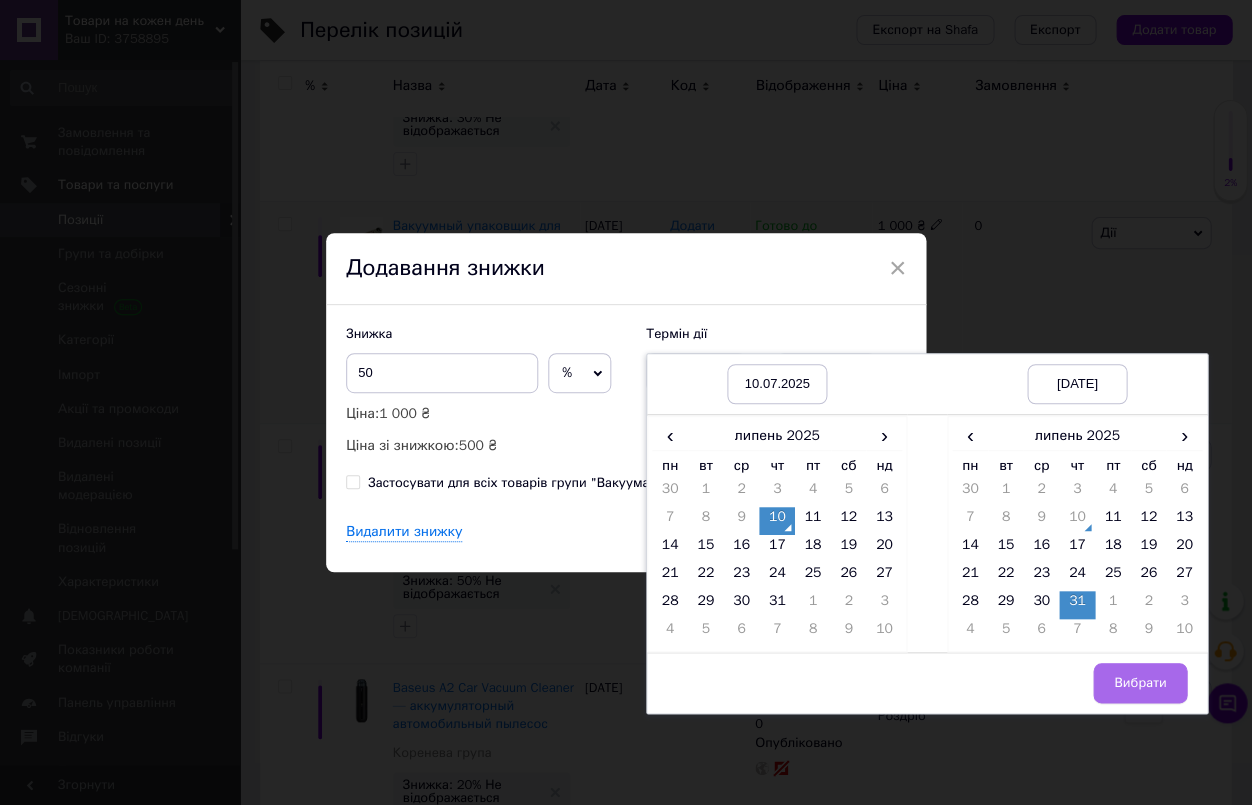 click on "Вибрати" at bounding box center (1140, 683) 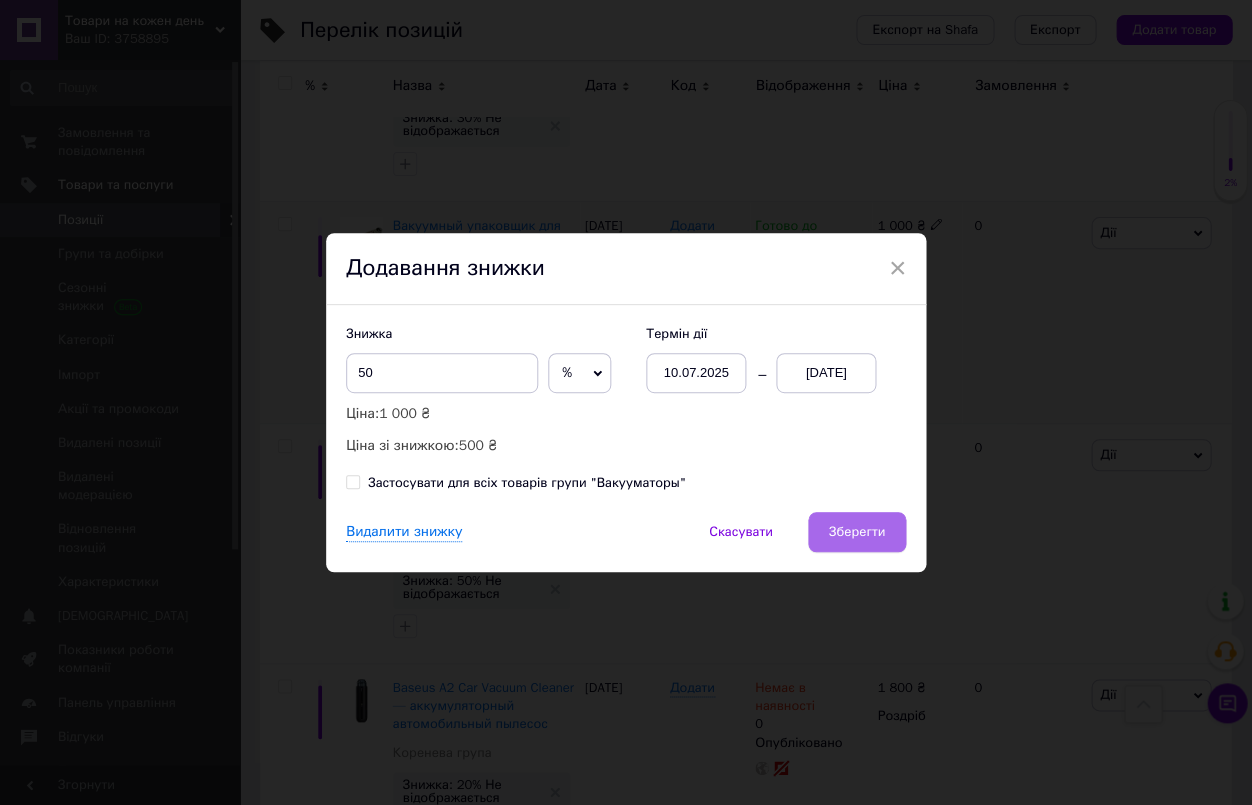 click on "Зберегти" at bounding box center (857, 532) 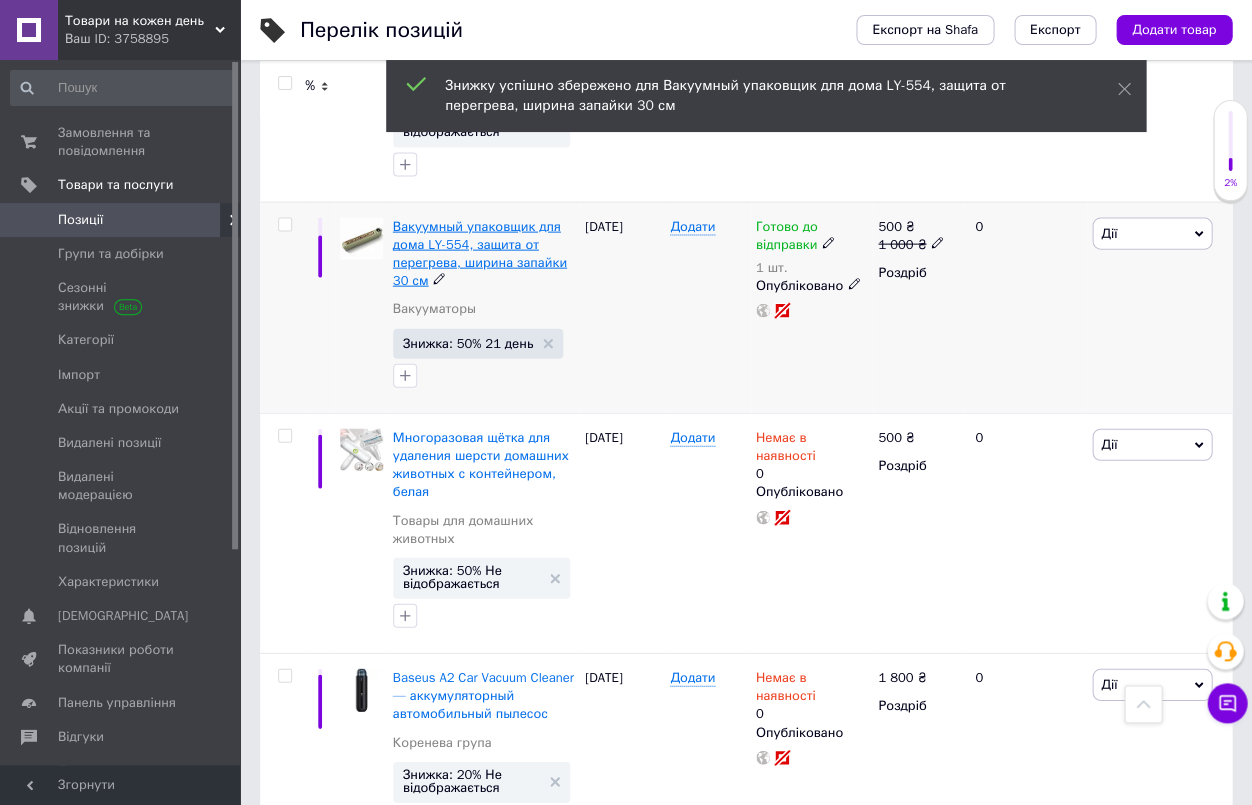 click on "Вакуумный упаковщик для дома LY-554, защита от перегрева, ширина запайки 30 см" at bounding box center (480, 253) 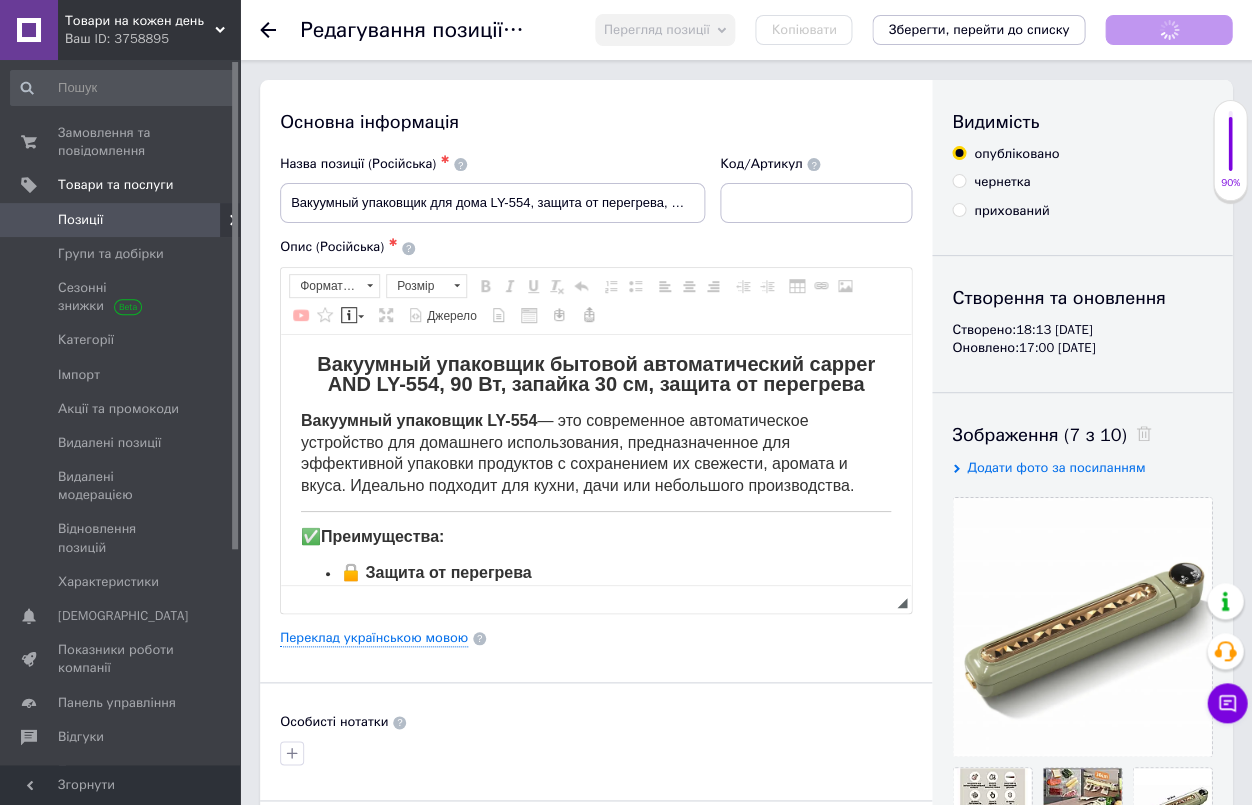 scroll, scrollTop: 0, scrollLeft: 0, axis: both 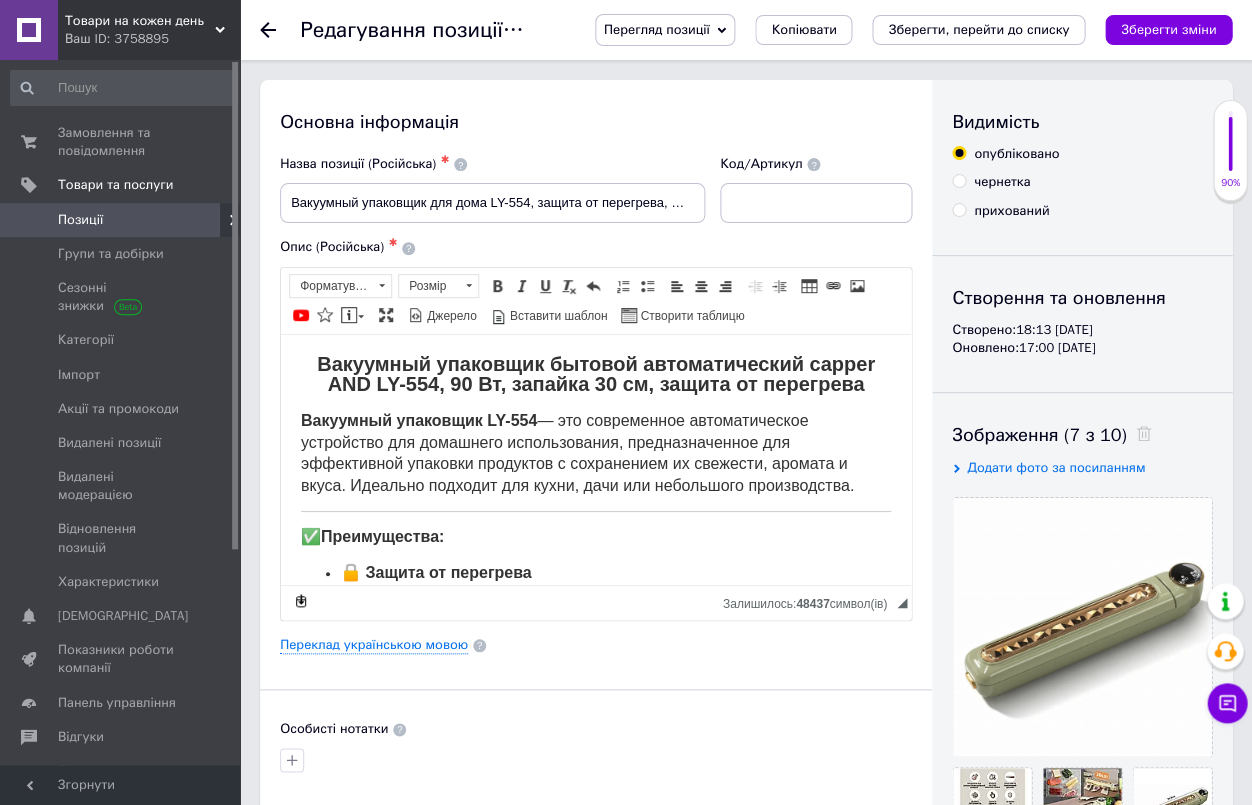 click 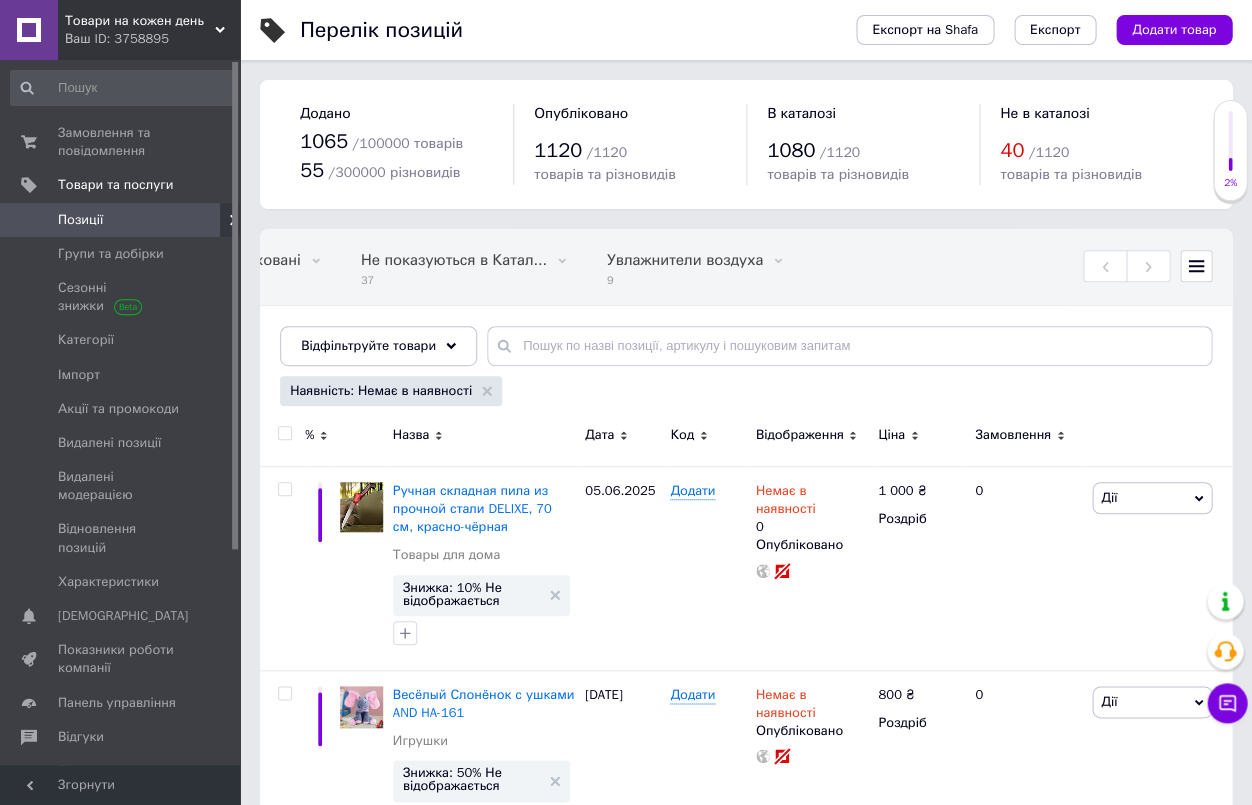 scroll, scrollTop: 0, scrollLeft: 558, axis: horizontal 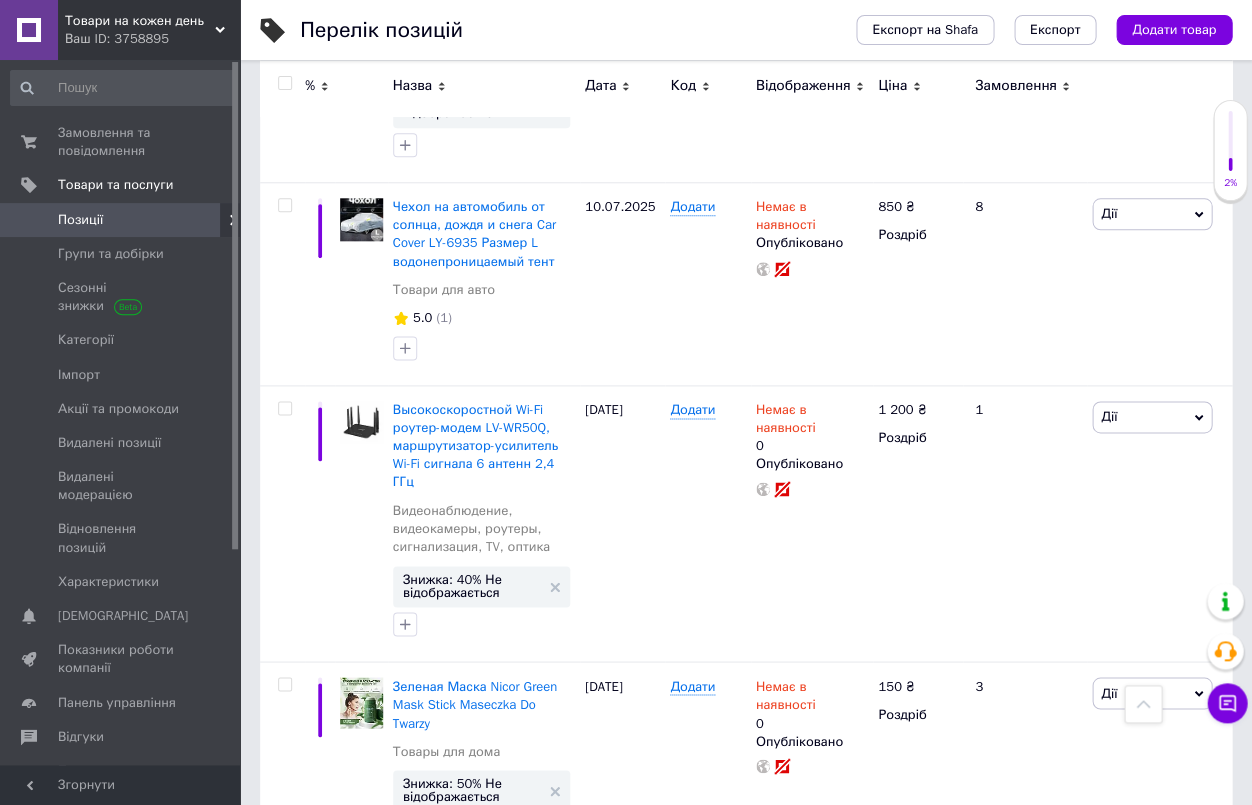 click on "2" at bounding box center [327, 906] 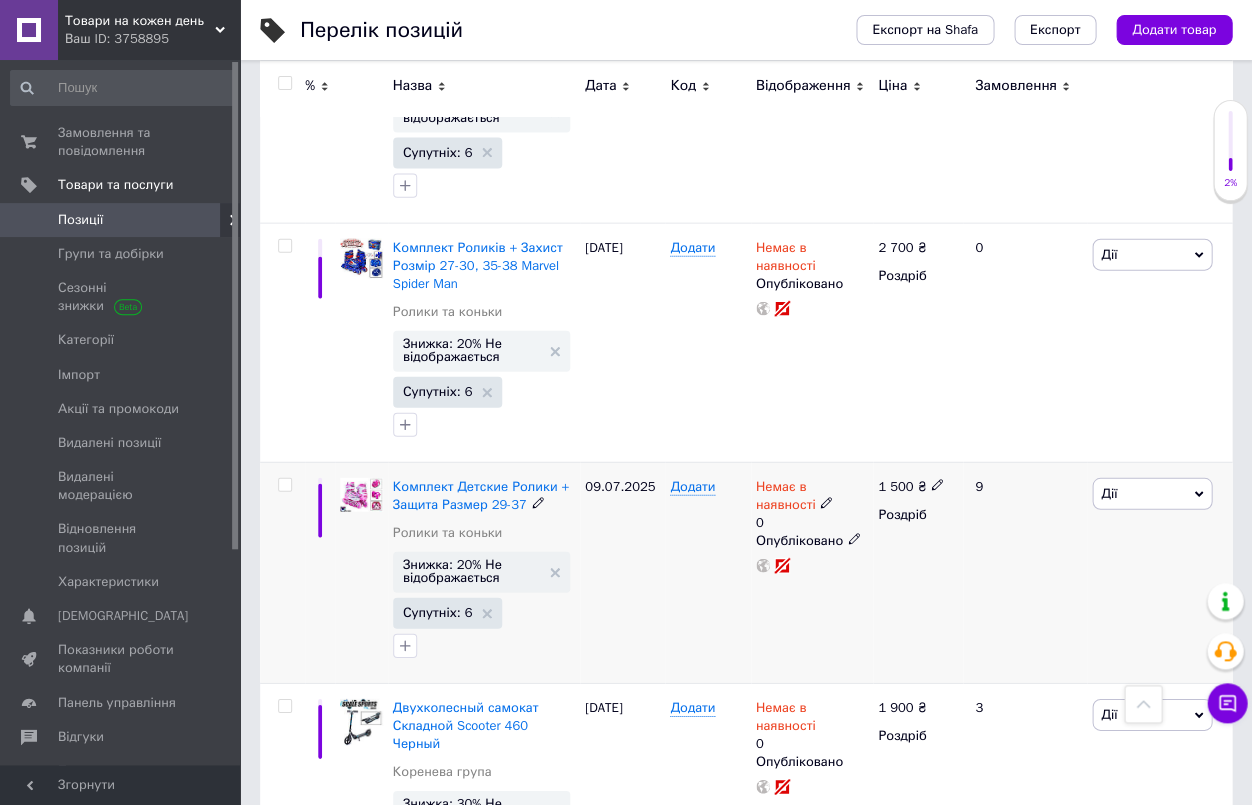 scroll, scrollTop: 2714, scrollLeft: 0, axis: vertical 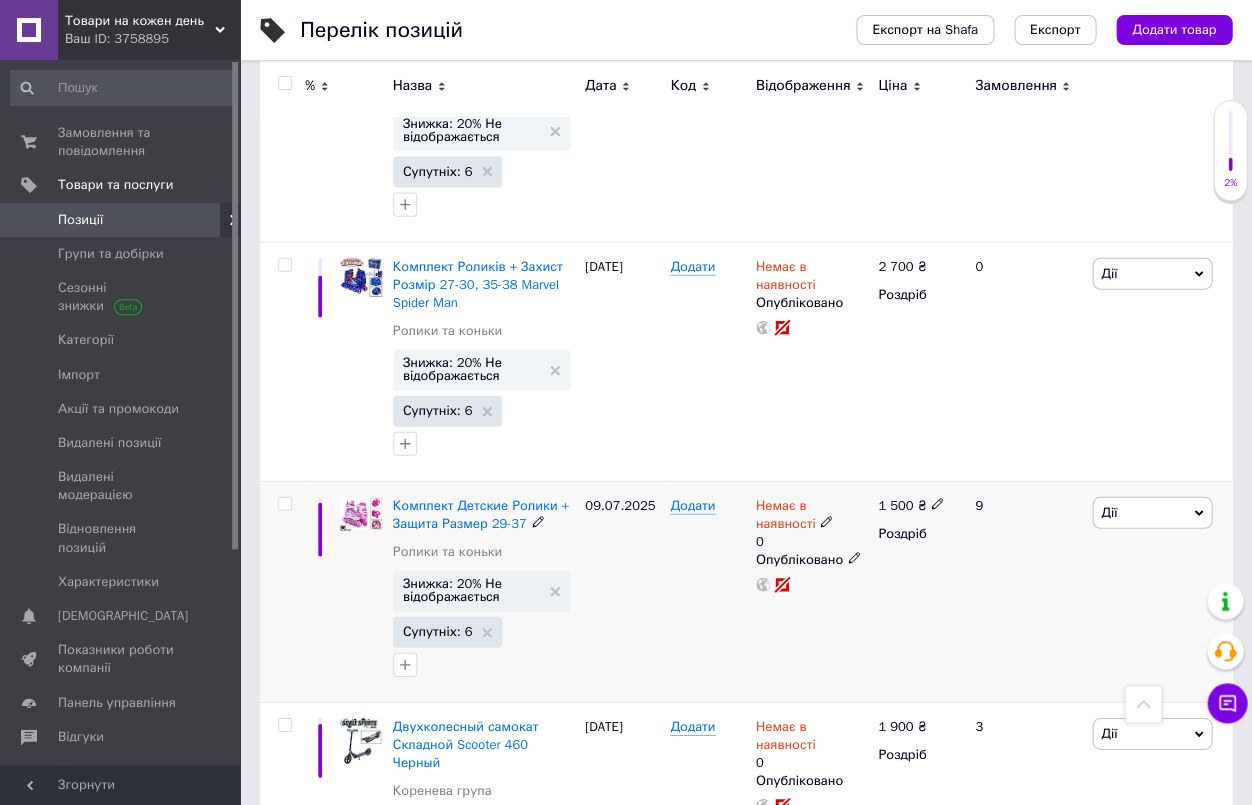 click 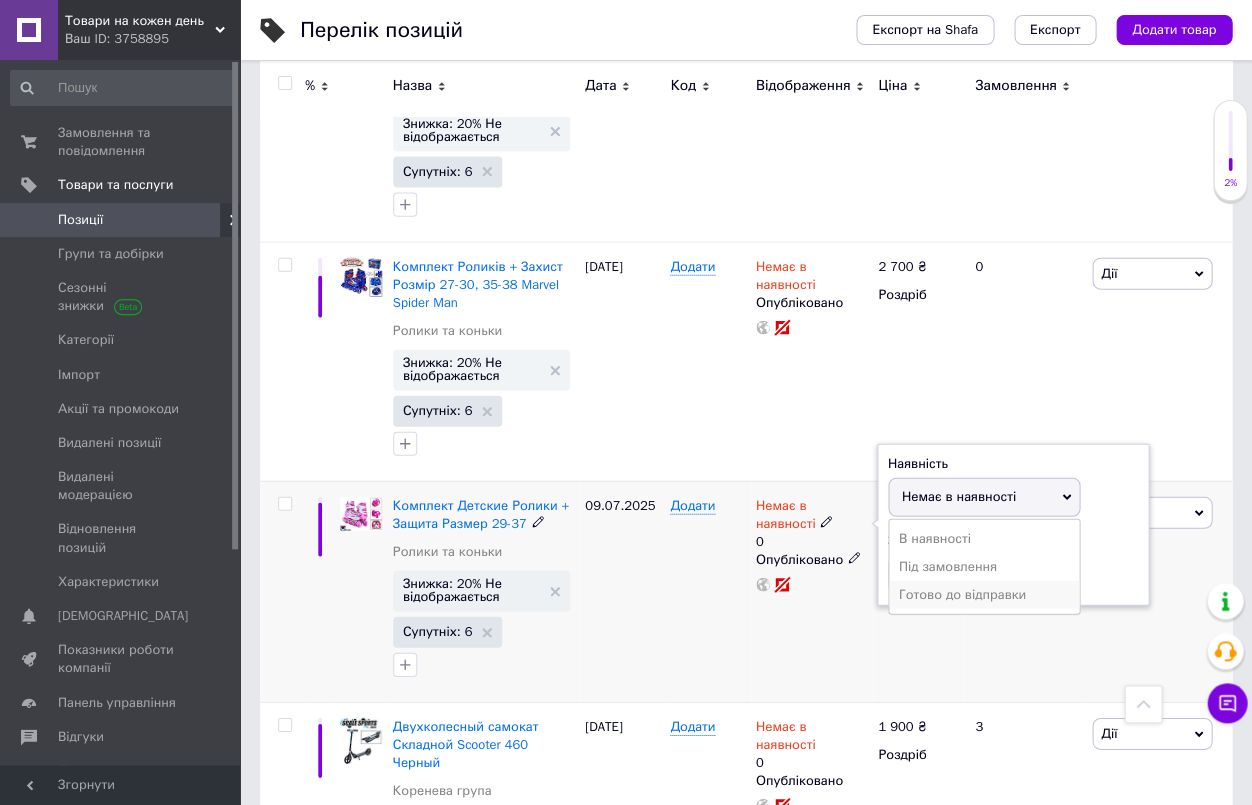 click on "Готово до відправки" at bounding box center [984, 595] 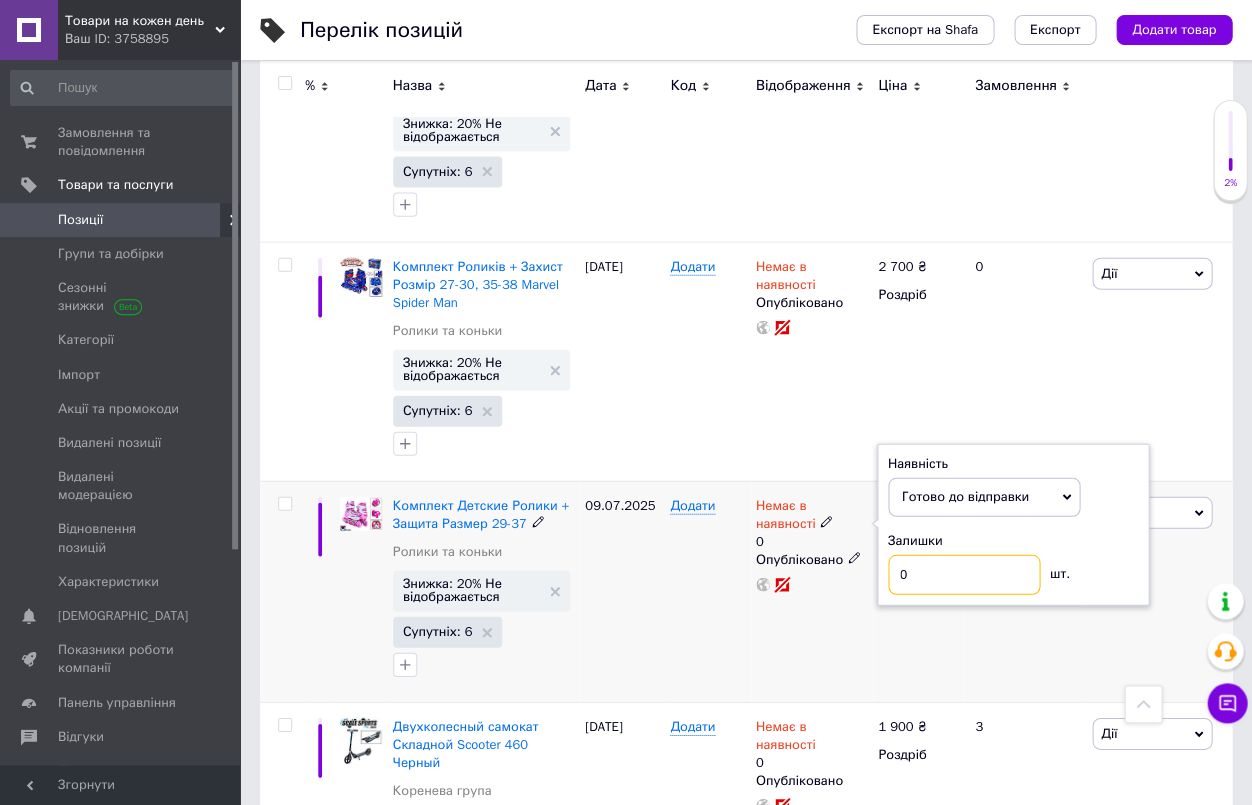 click on "0" at bounding box center [964, 575] 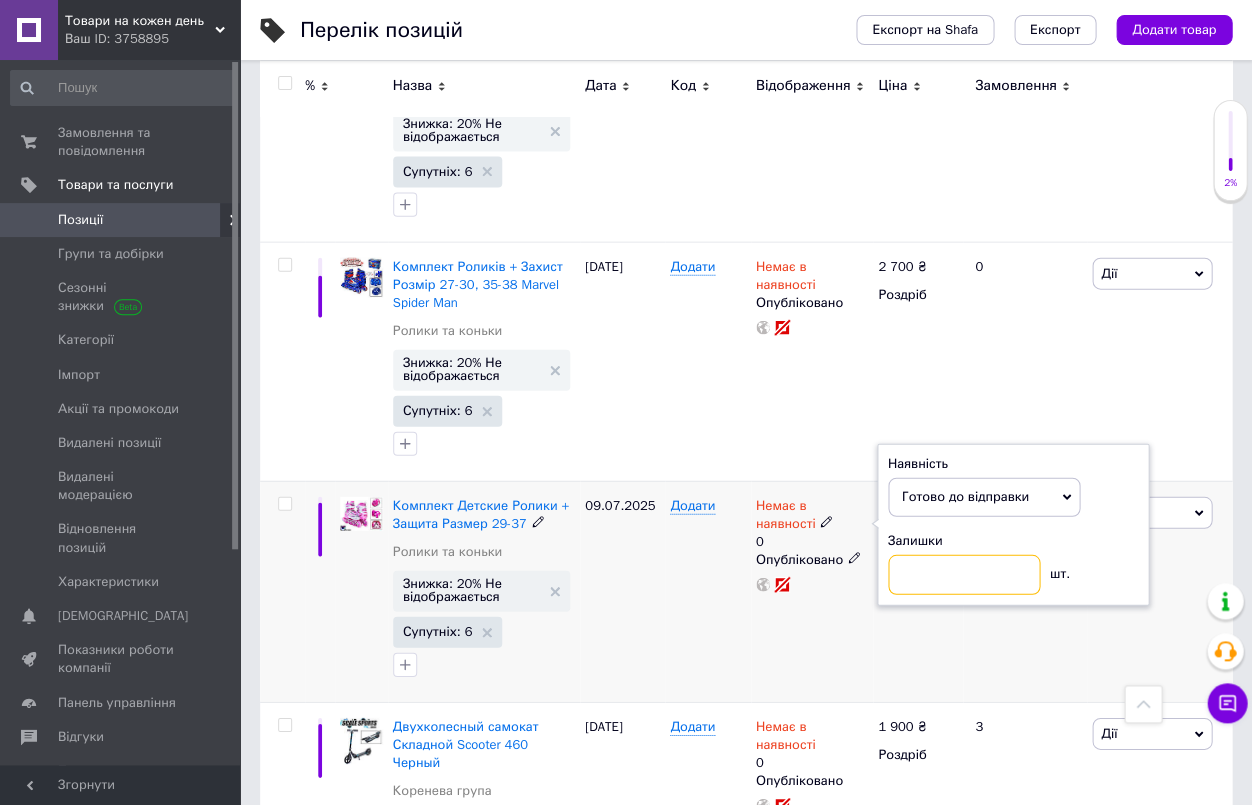 type on "2" 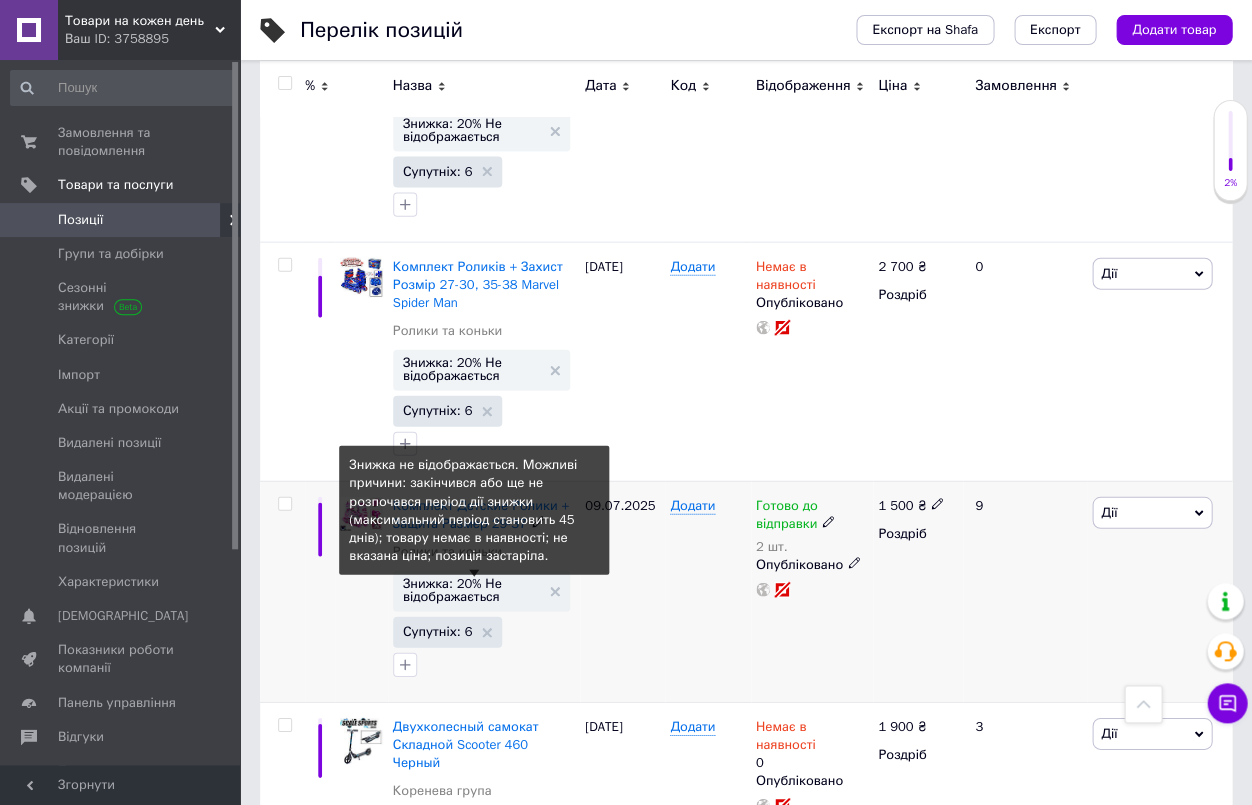 click on "Знижка: 20% Не відображається" at bounding box center [471, 590] 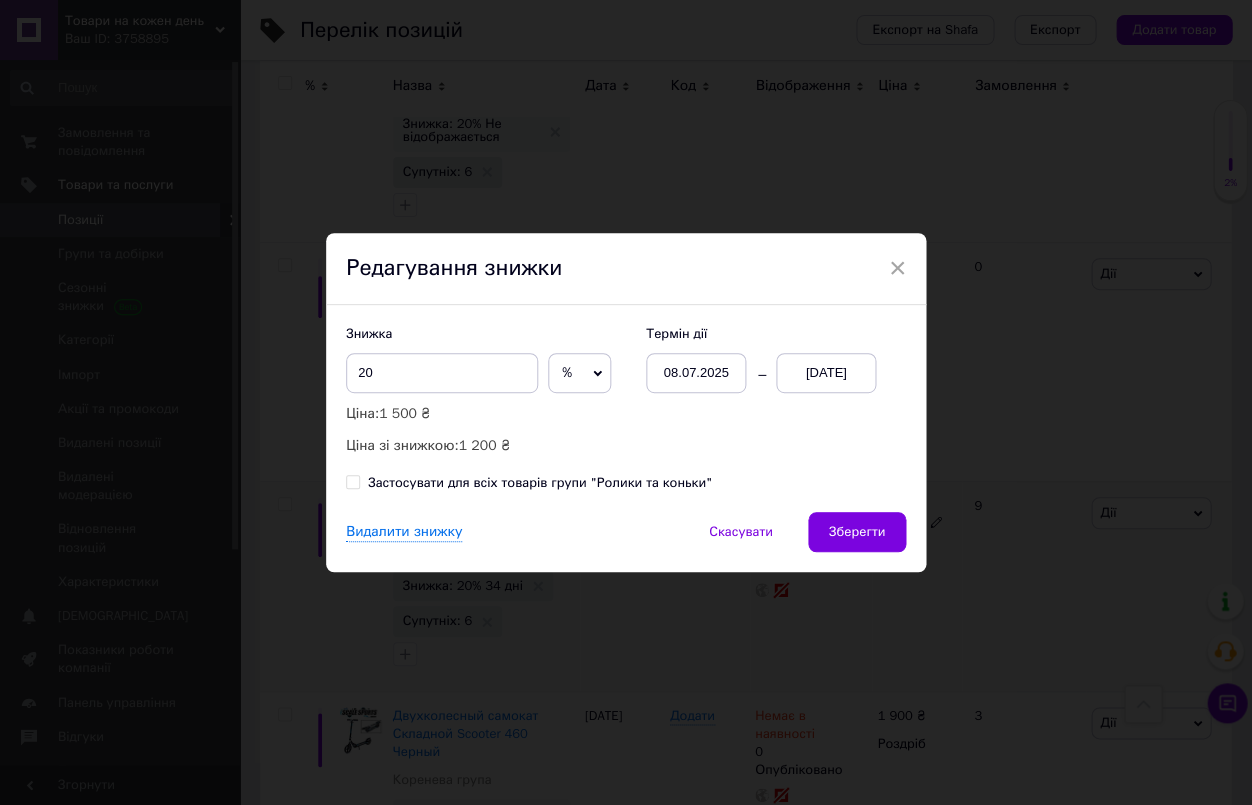 click on "[DATE]" at bounding box center [826, 373] 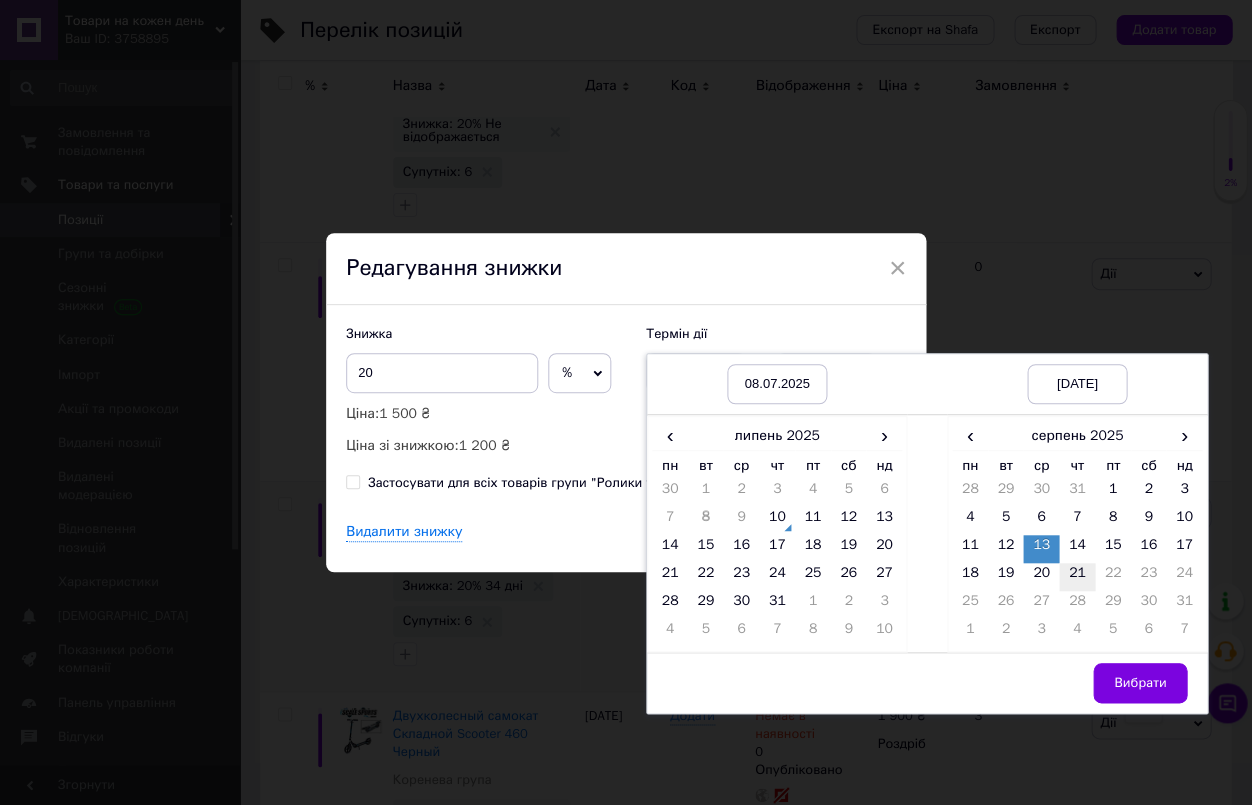 click on "21" at bounding box center [1077, 577] 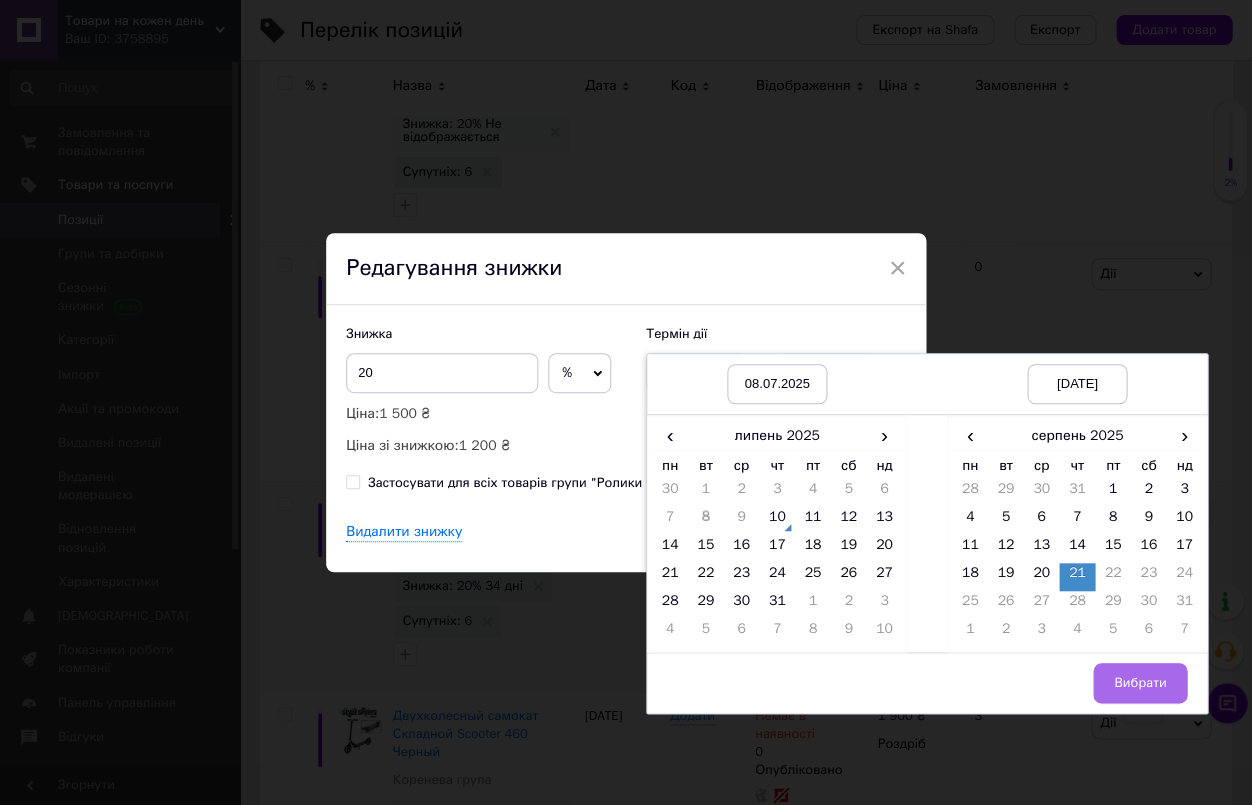 click on "Вибрати" at bounding box center [1140, 683] 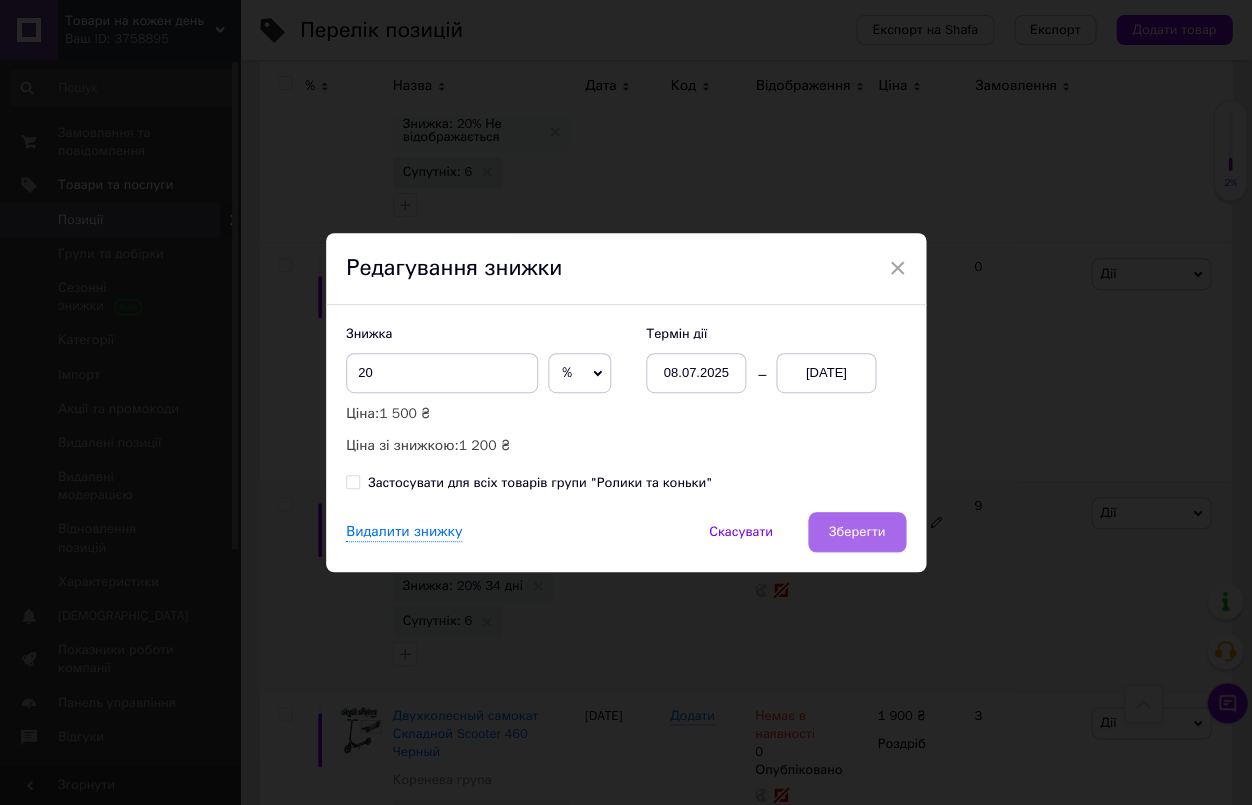 click on "Зберегти" at bounding box center (857, 532) 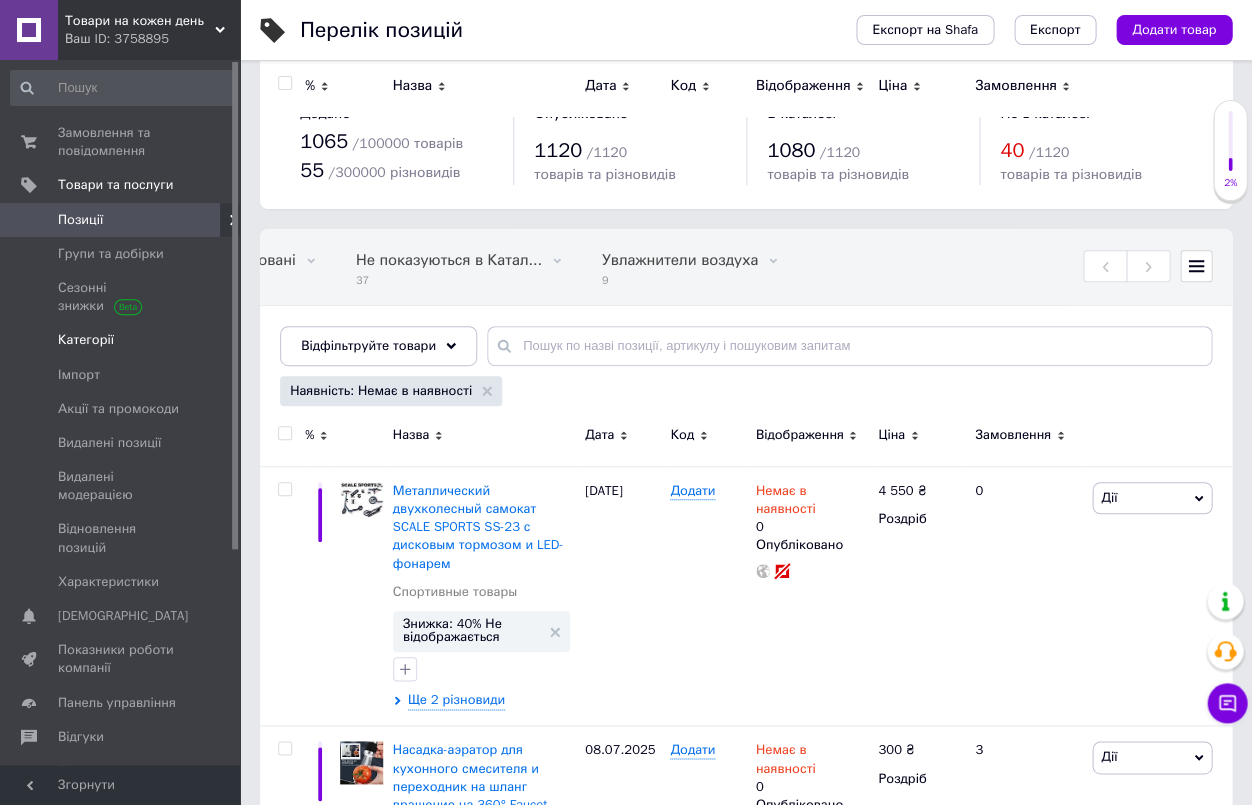 scroll, scrollTop: 0, scrollLeft: 0, axis: both 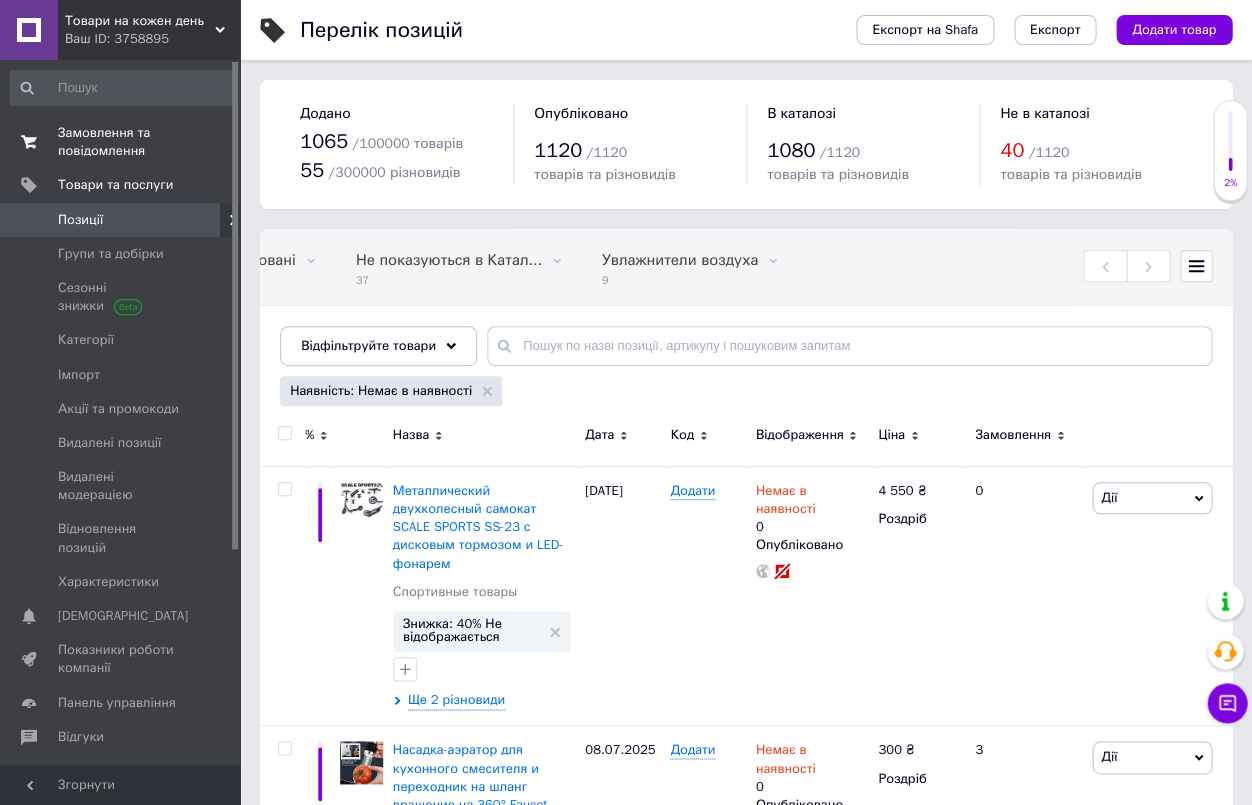 click on "Замовлення та повідомлення" at bounding box center [121, 142] 